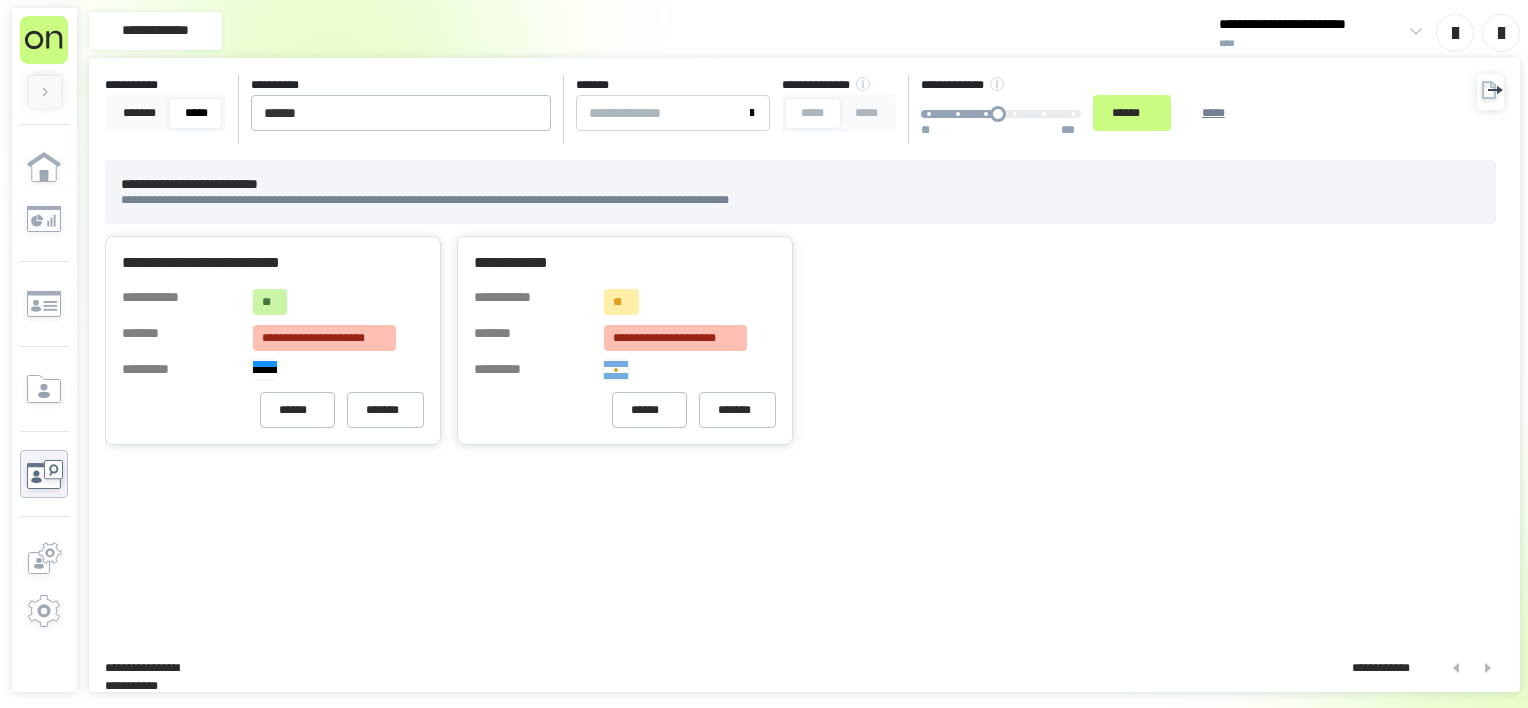 scroll, scrollTop: 0, scrollLeft: 0, axis: both 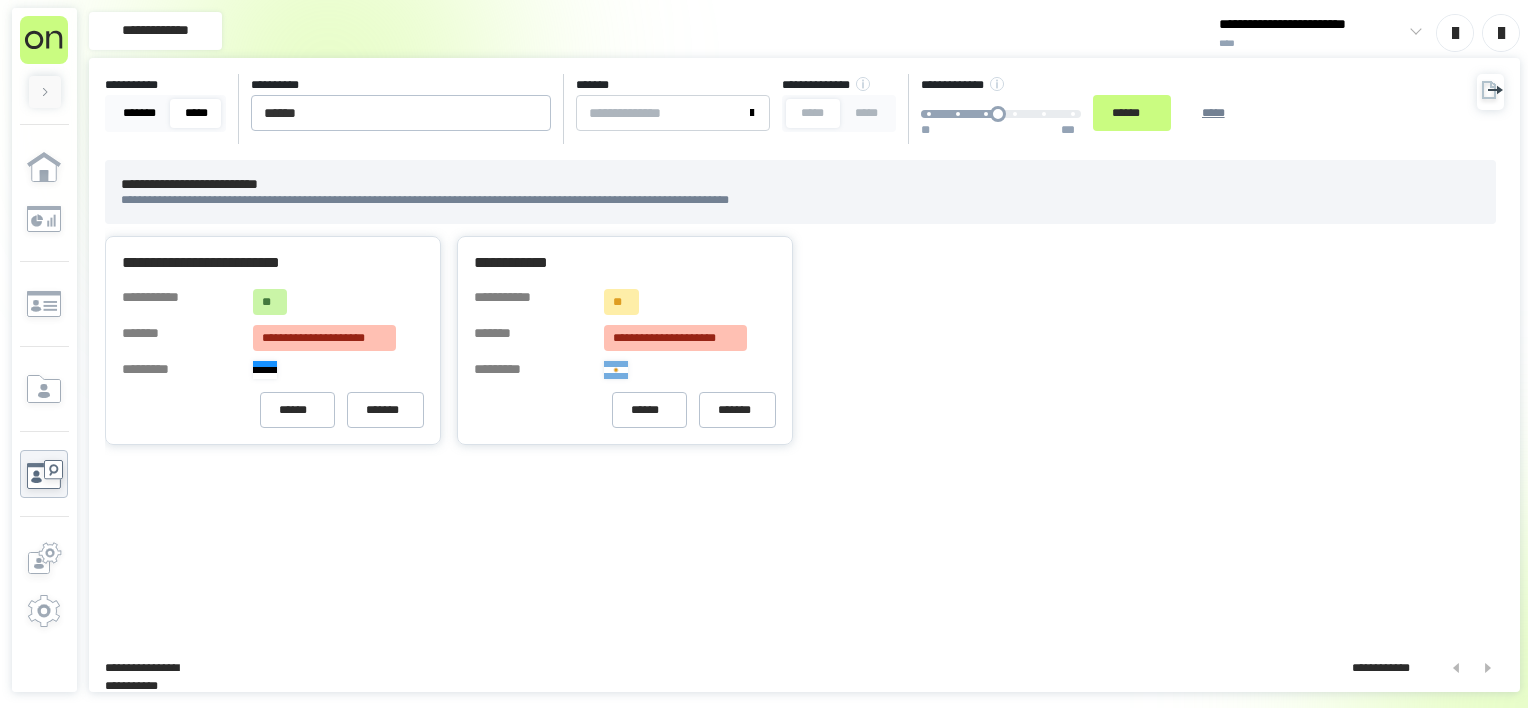 click on "*******" at bounding box center (139, 113) 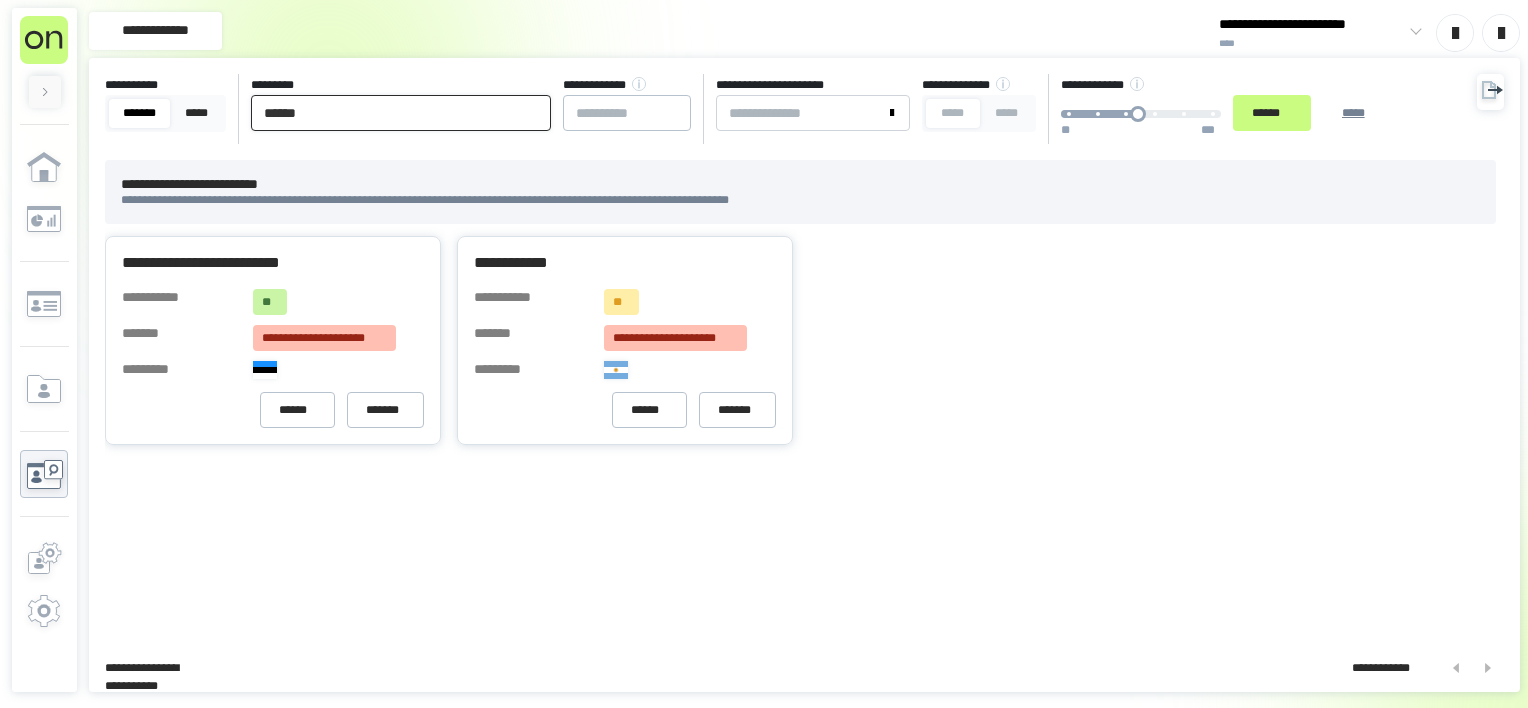 drag, startPoint x: 368, startPoint y: 111, endPoint x: -4, endPoint y: 99, distance: 372.1935 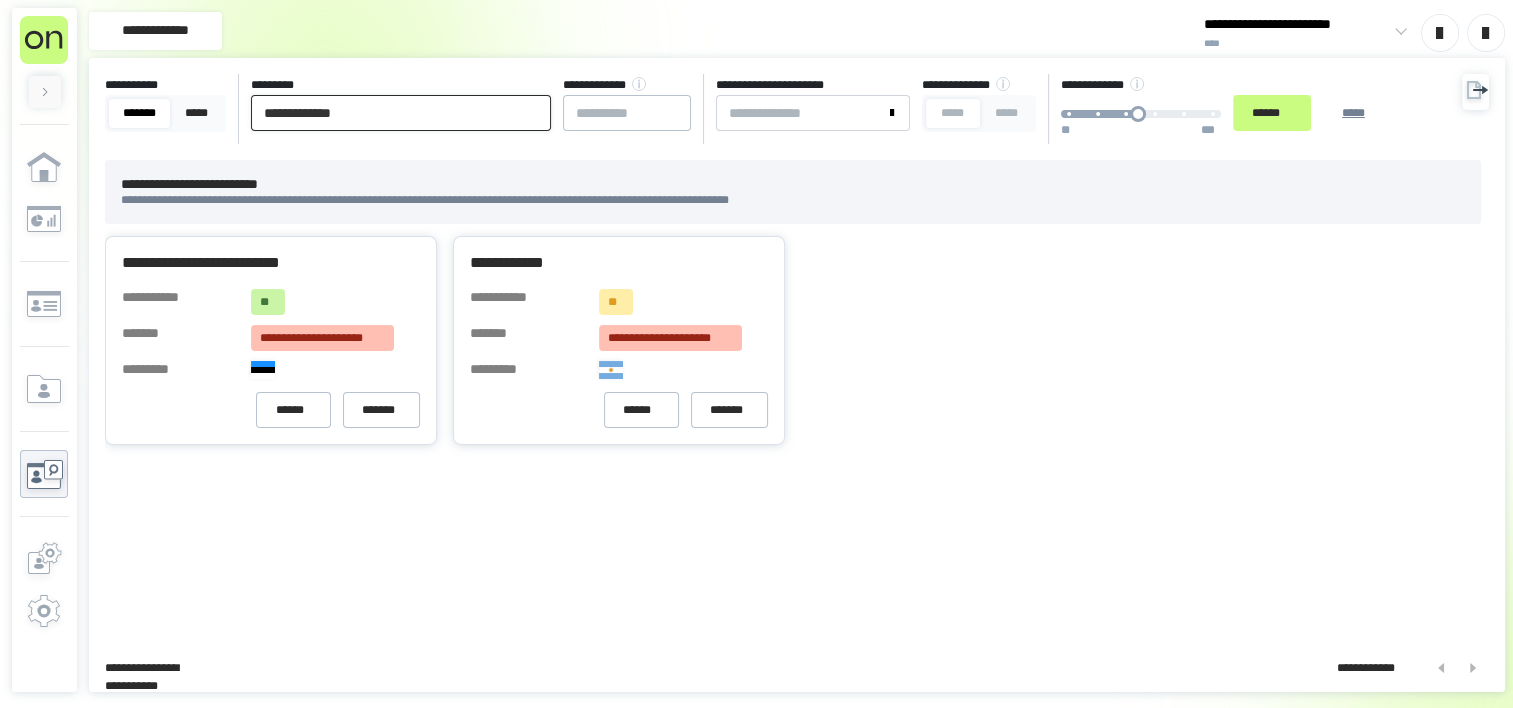 click on "******" at bounding box center [1272, 113] 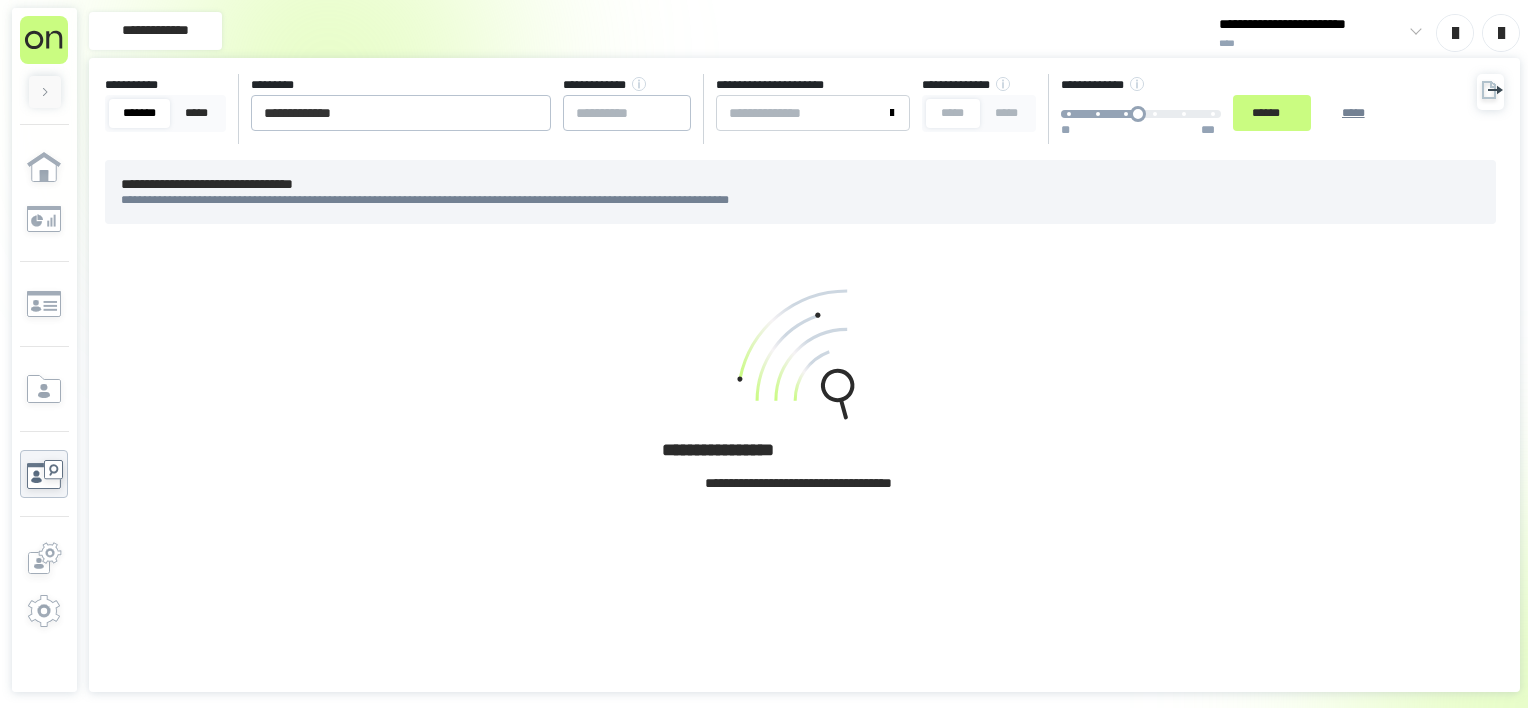 click on "**********" at bounding box center (804, 109) 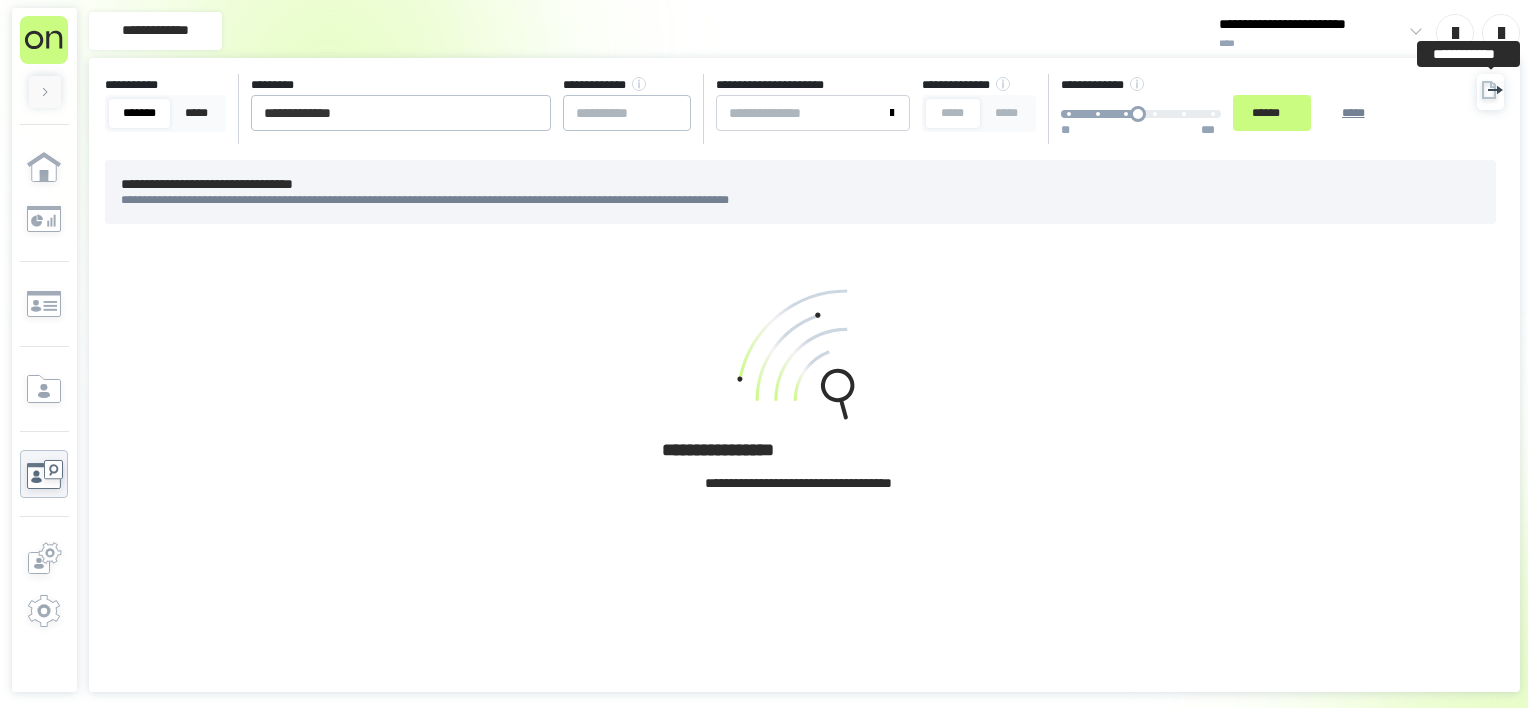 click 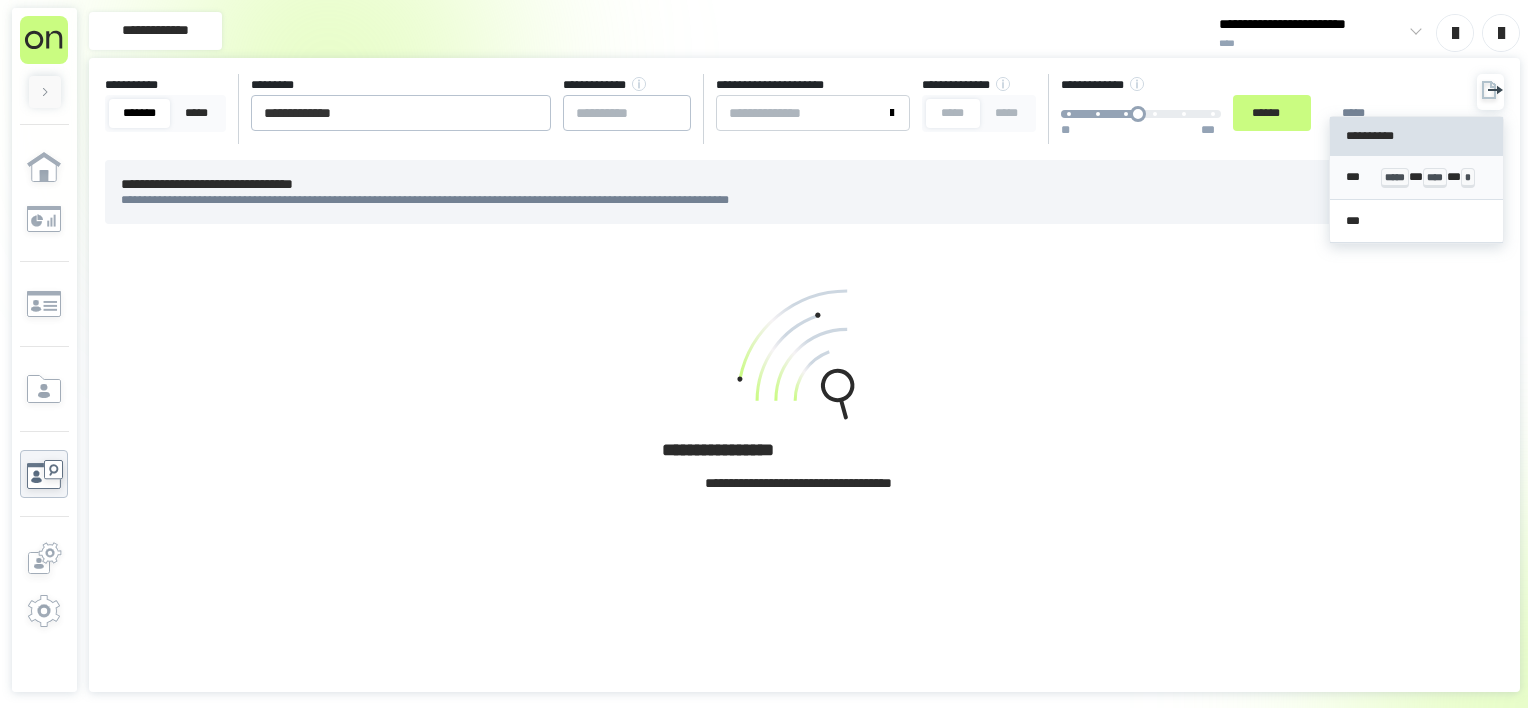 click on "***** * **** *   *" at bounding box center [1434, 177] 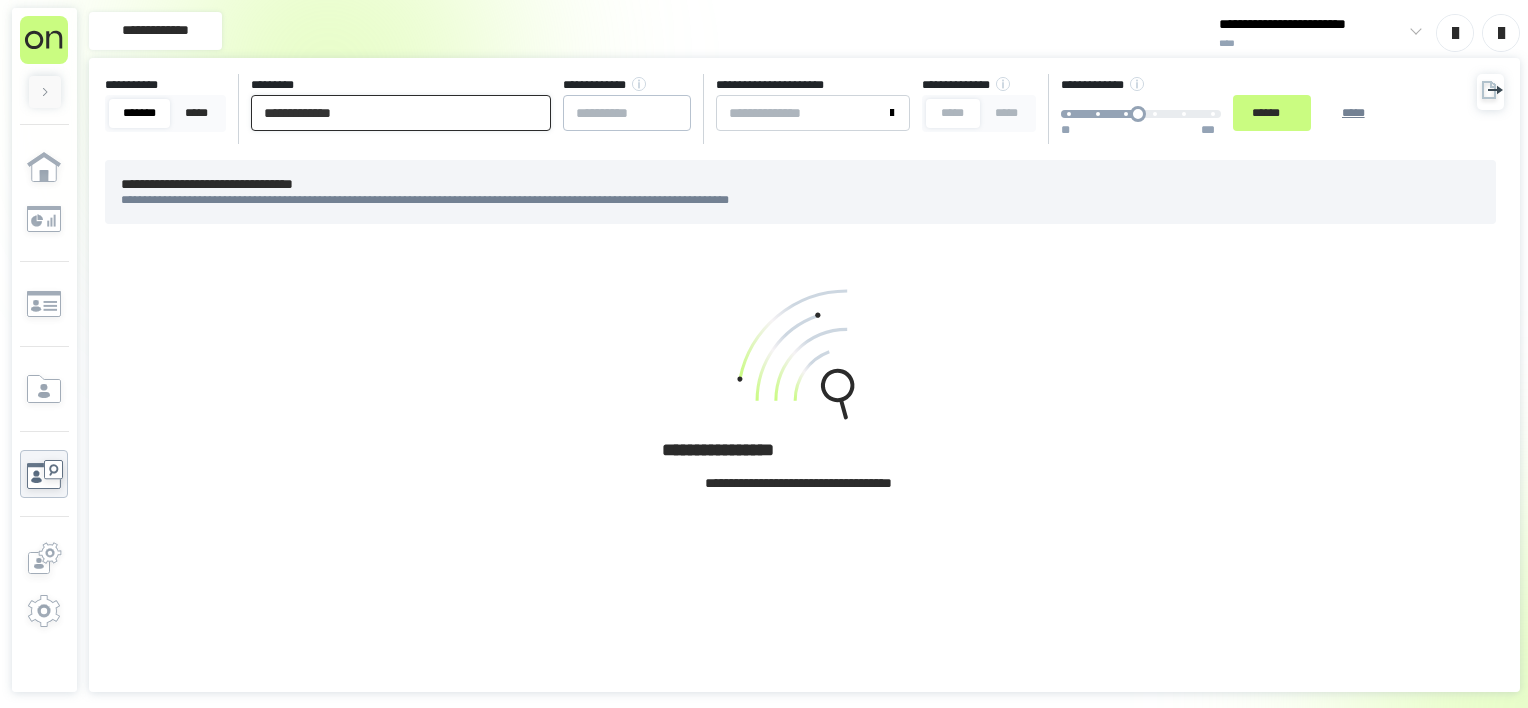 drag, startPoint x: 235, startPoint y: 123, endPoint x: 0, endPoint y: 100, distance: 236.12285 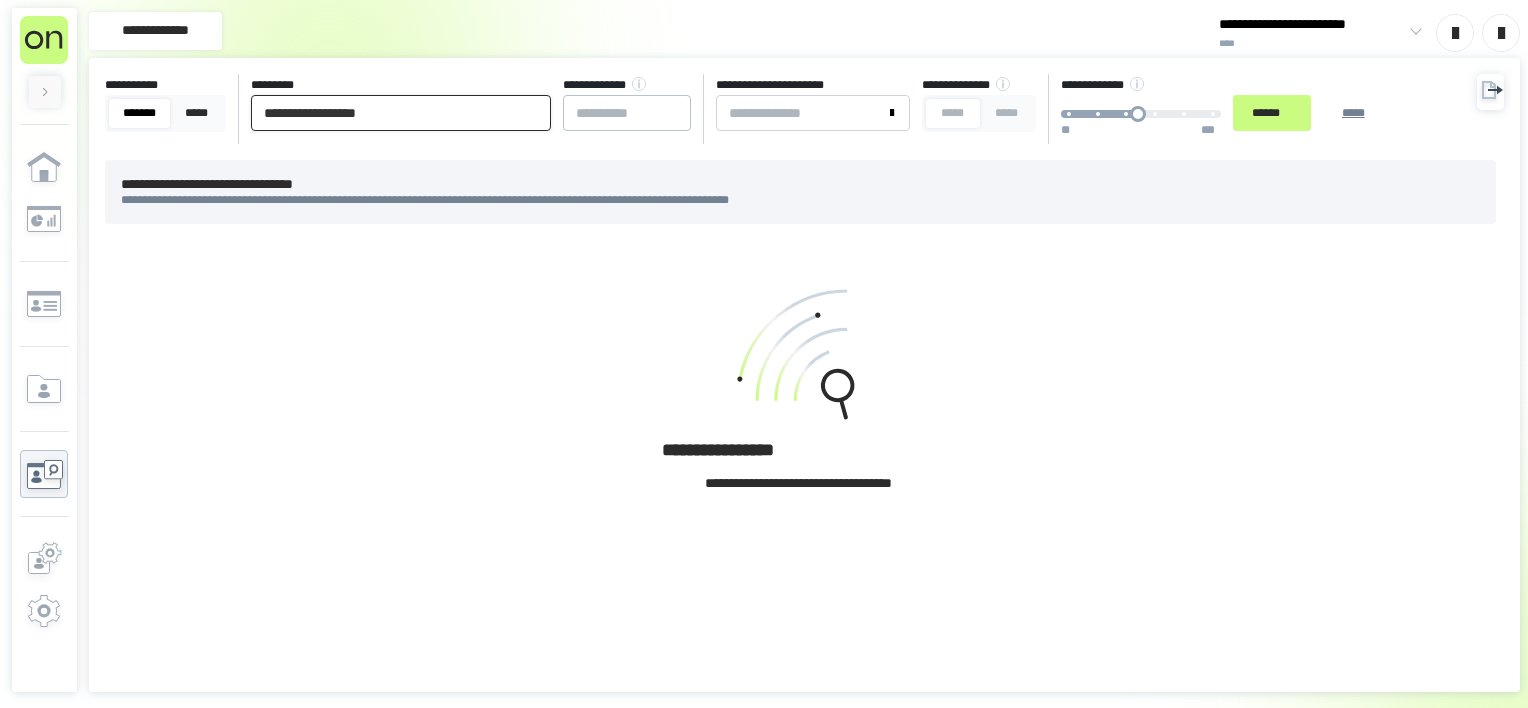 click on "******" at bounding box center [1272, 113] 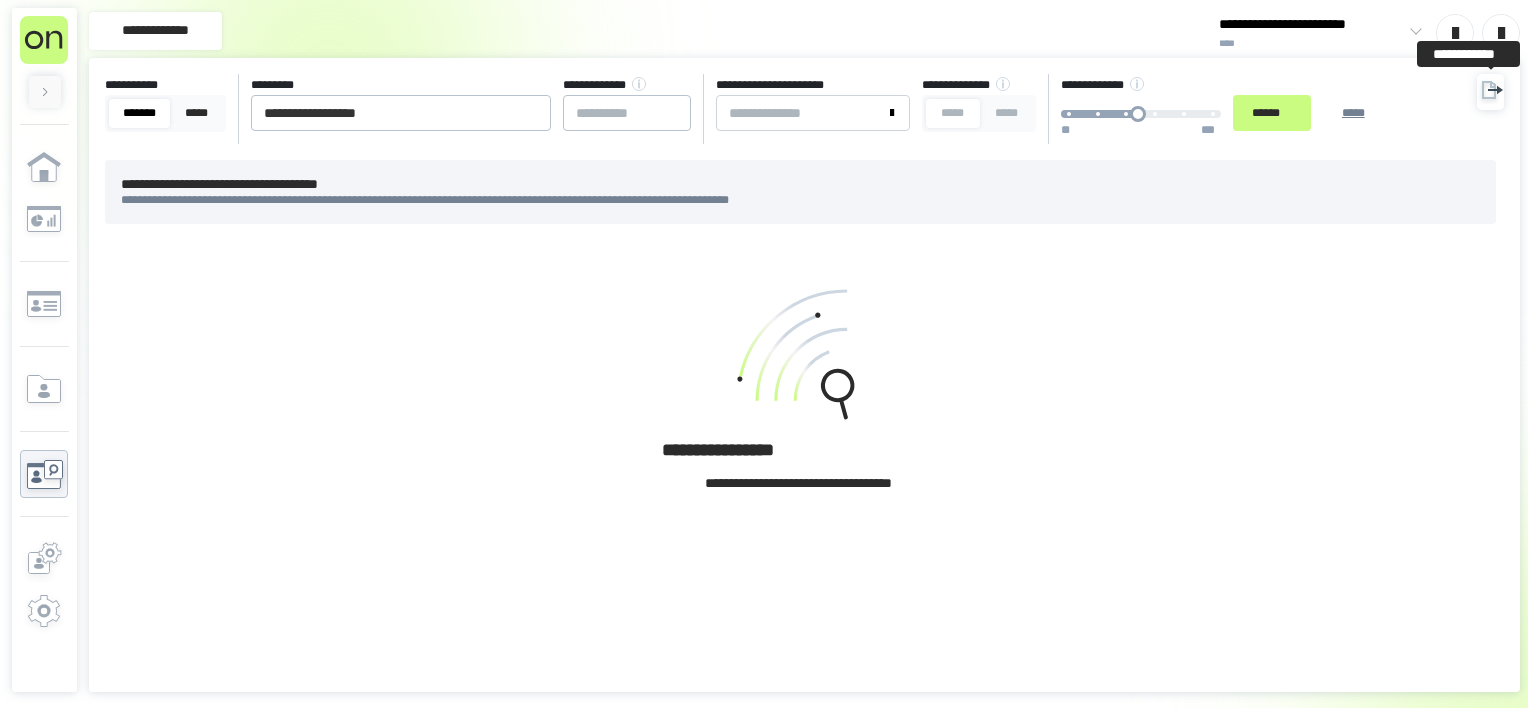 click 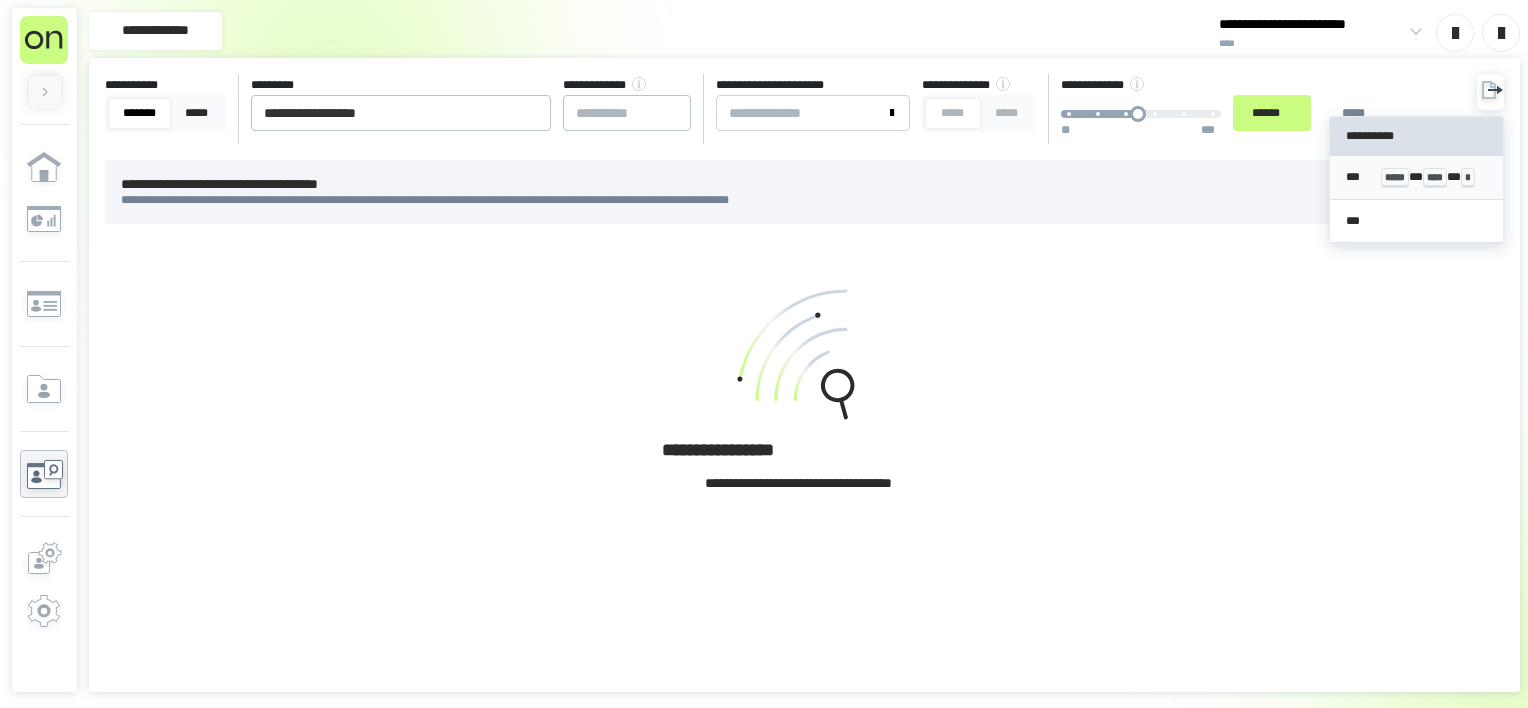 click on "***** * **** *   *" at bounding box center [1434, 177] 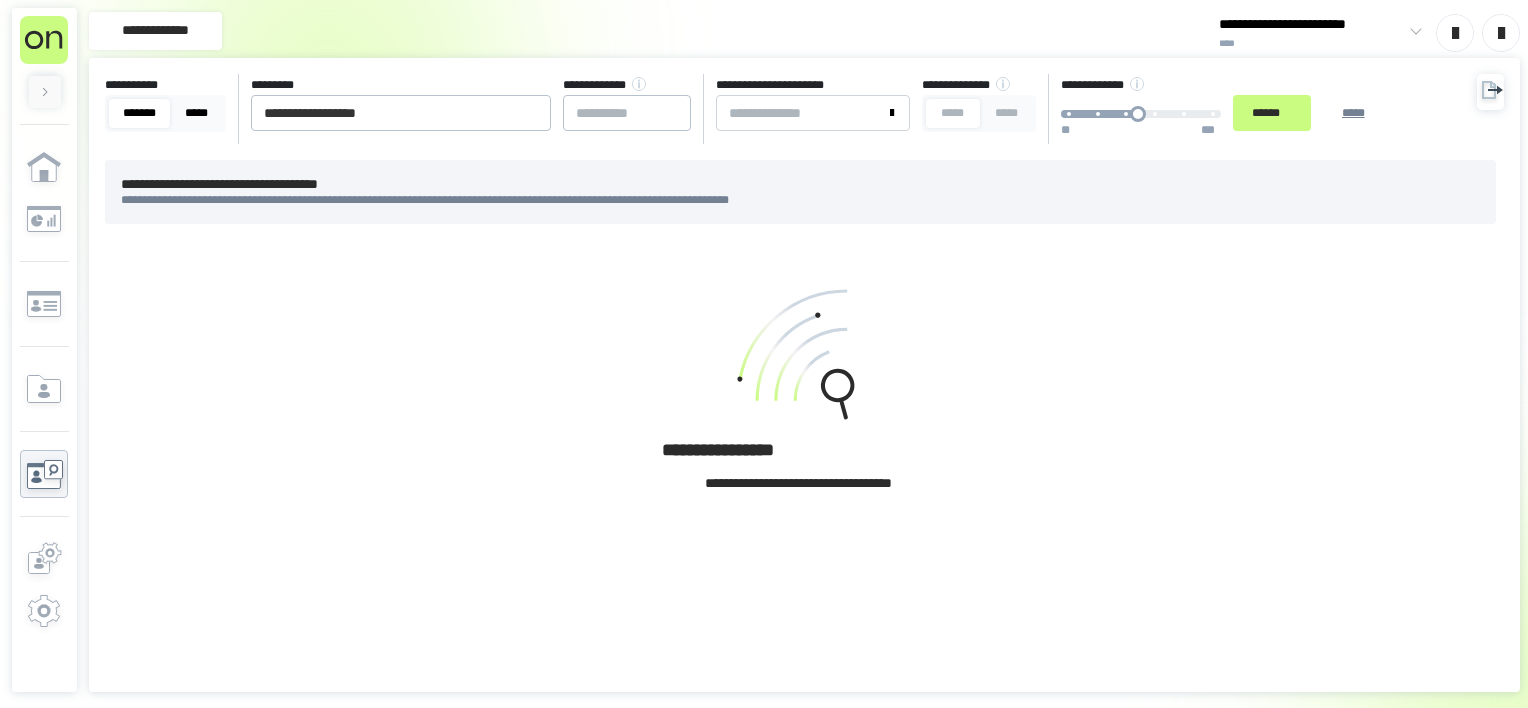 drag, startPoint x: 234, startPoint y: 122, endPoint x: 208, endPoint y: 116, distance: 26.683329 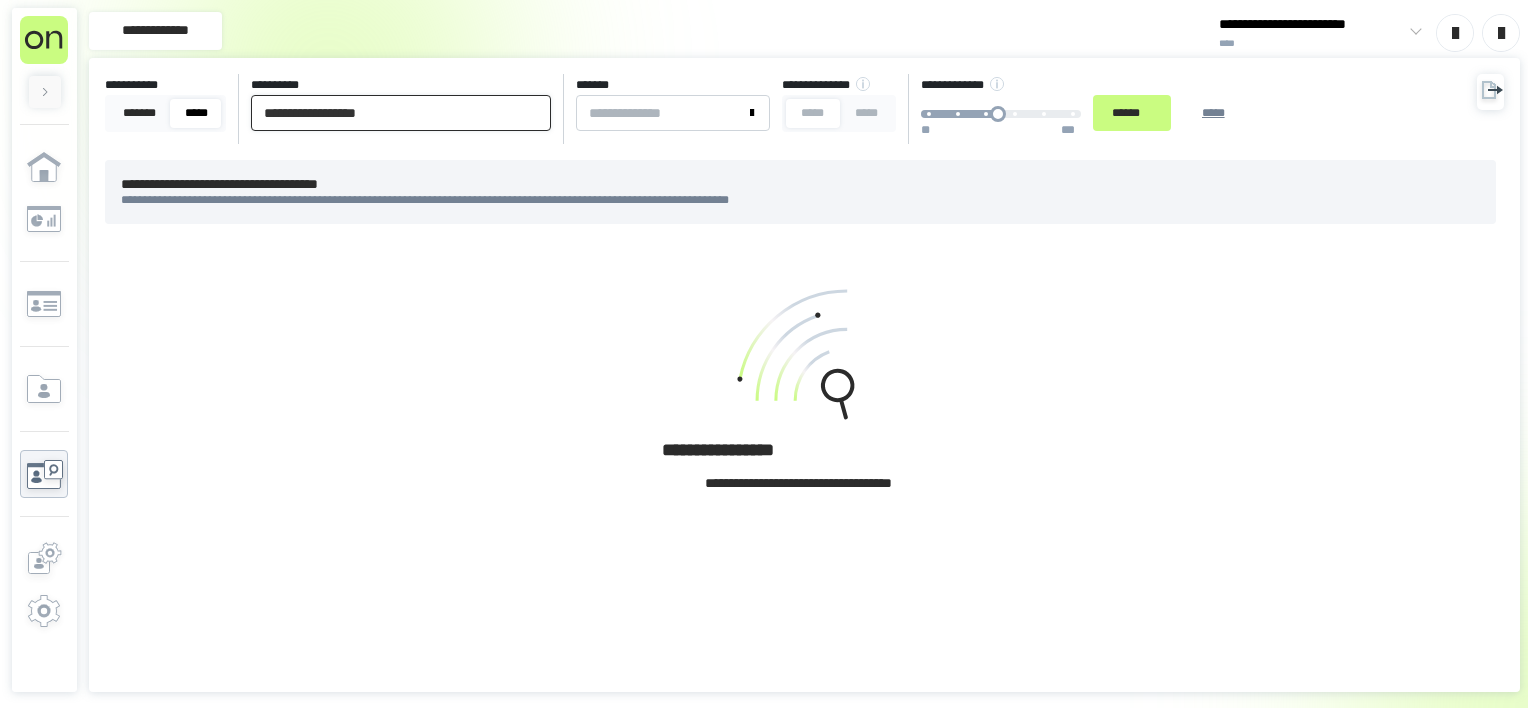 drag, startPoint x: 380, startPoint y: 117, endPoint x: 0, endPoint y: 96, distance: 380.57983 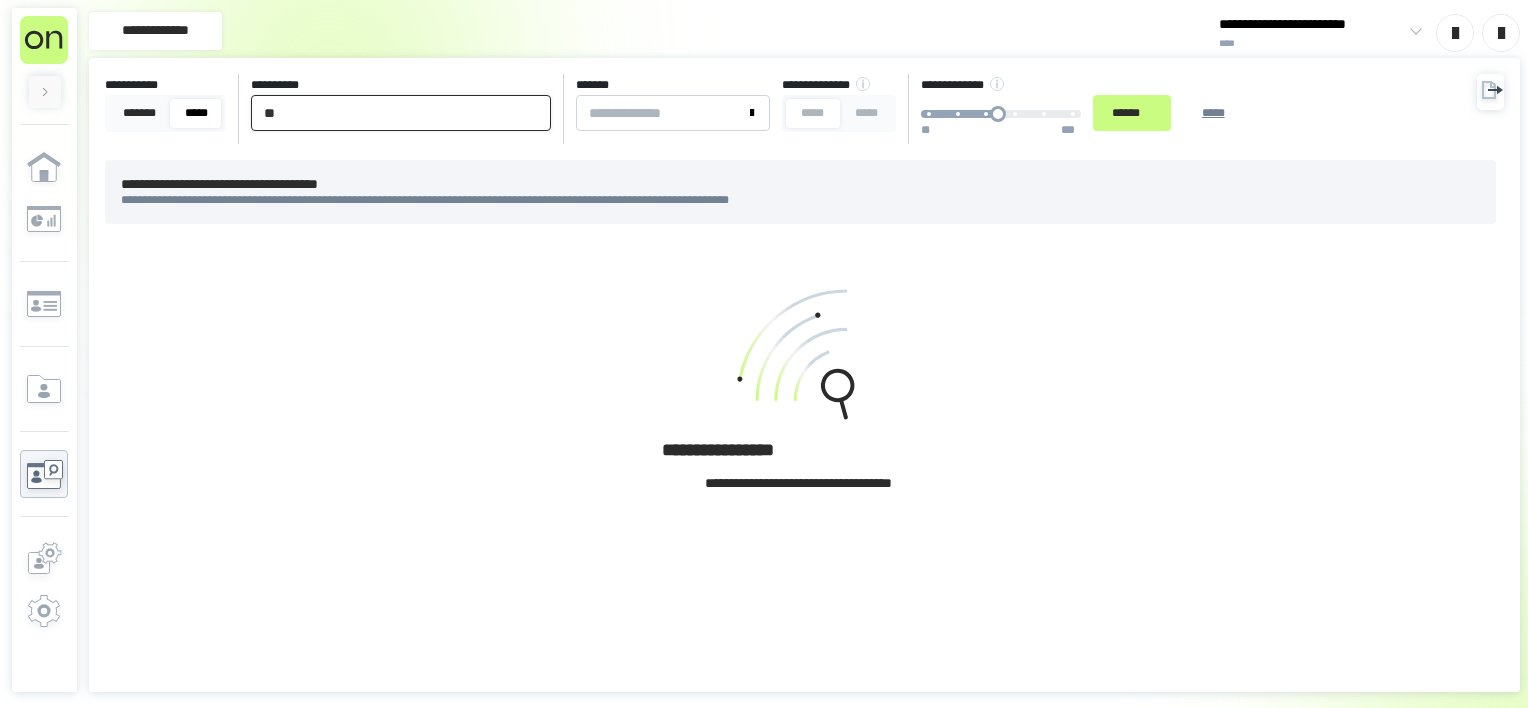 type on "*" 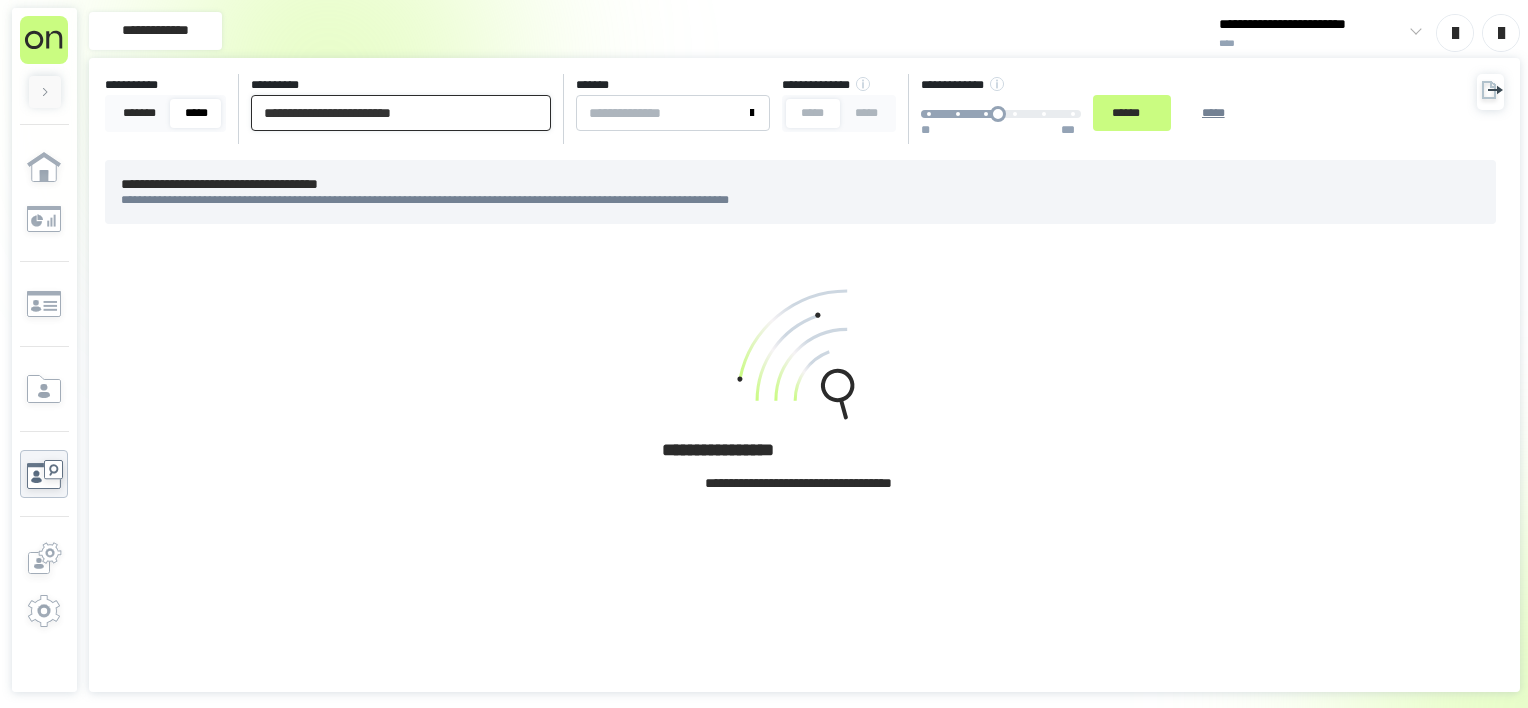 click on "******" at bounding box center (1132, 113) 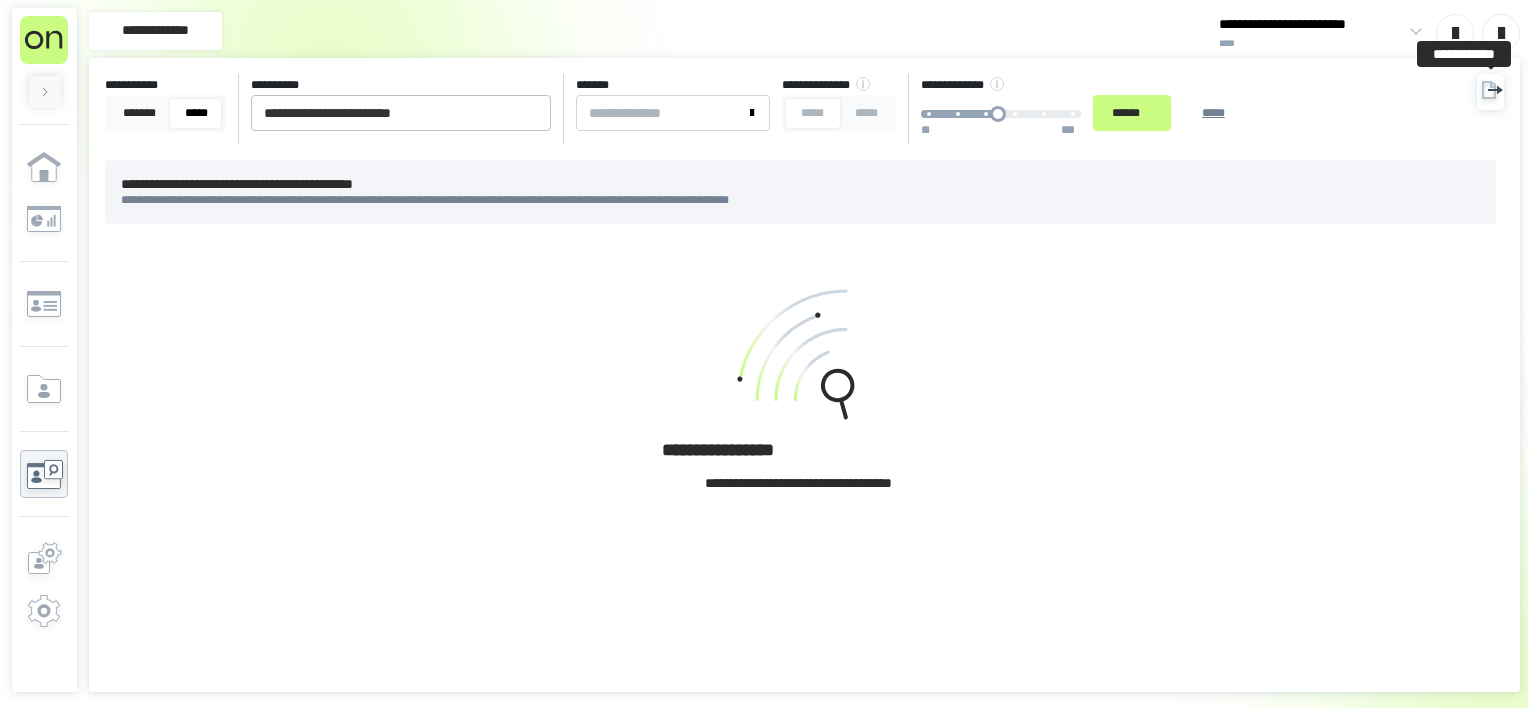 click 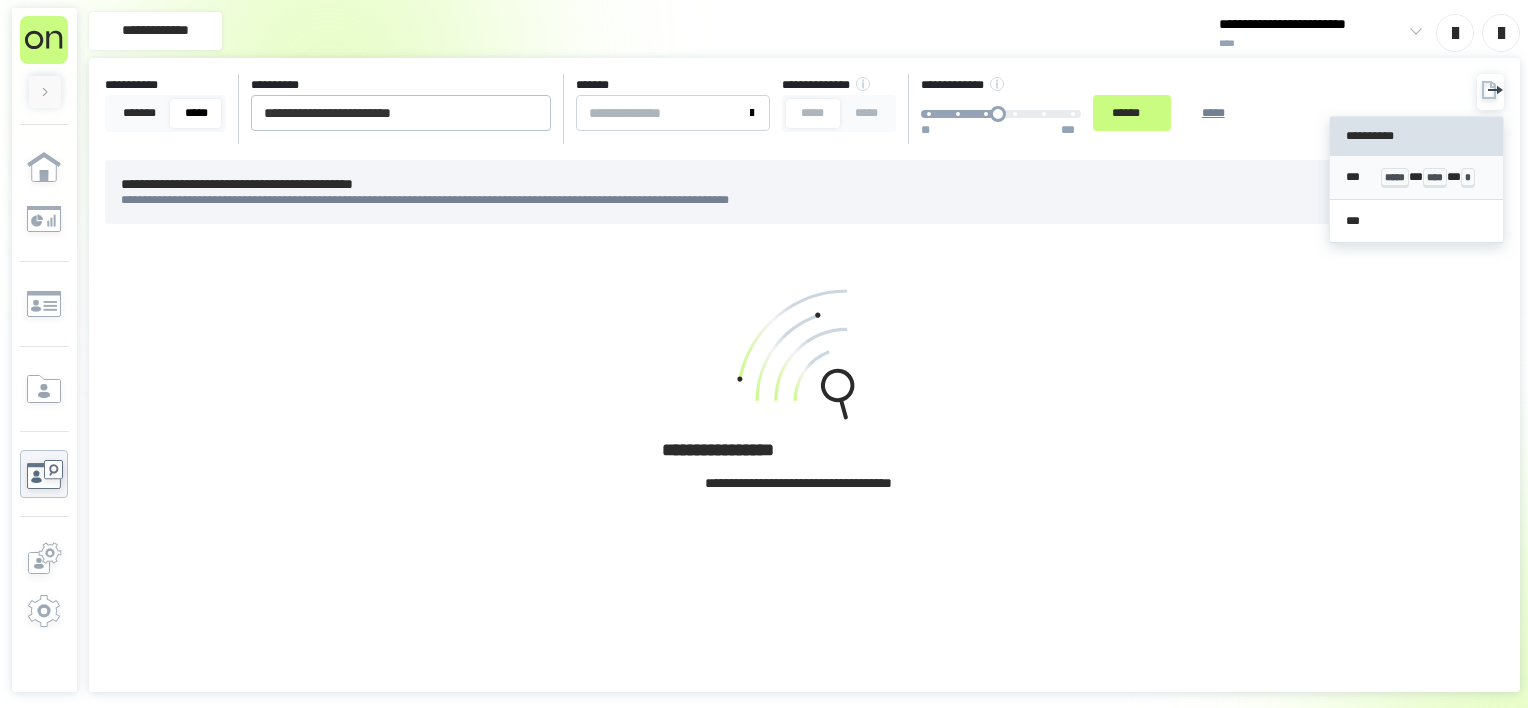 click on "****" at bounding box center (1435, 178) 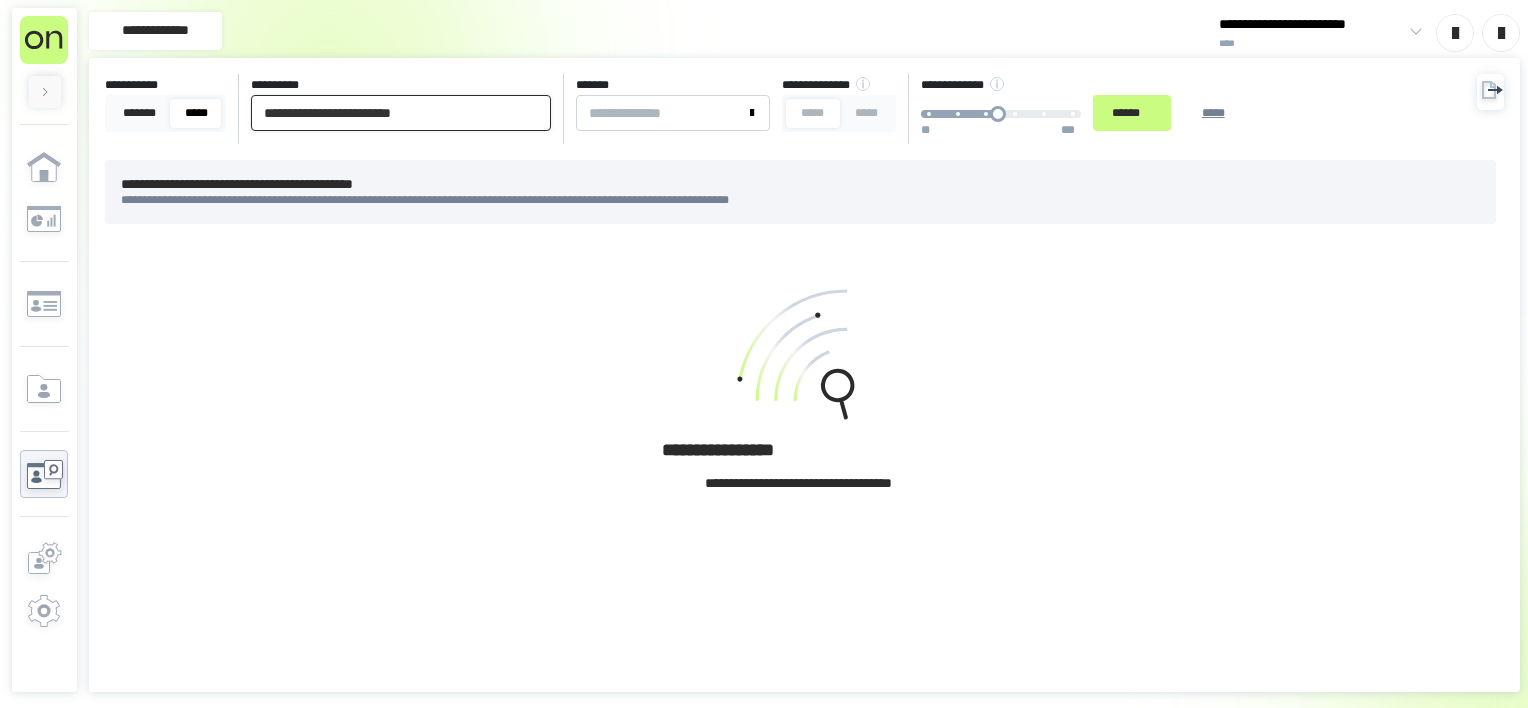 drag, startPoint x: 435, startPoint y: 124, endPoint x: 293, endPoint y: 116, distance: 142.22517 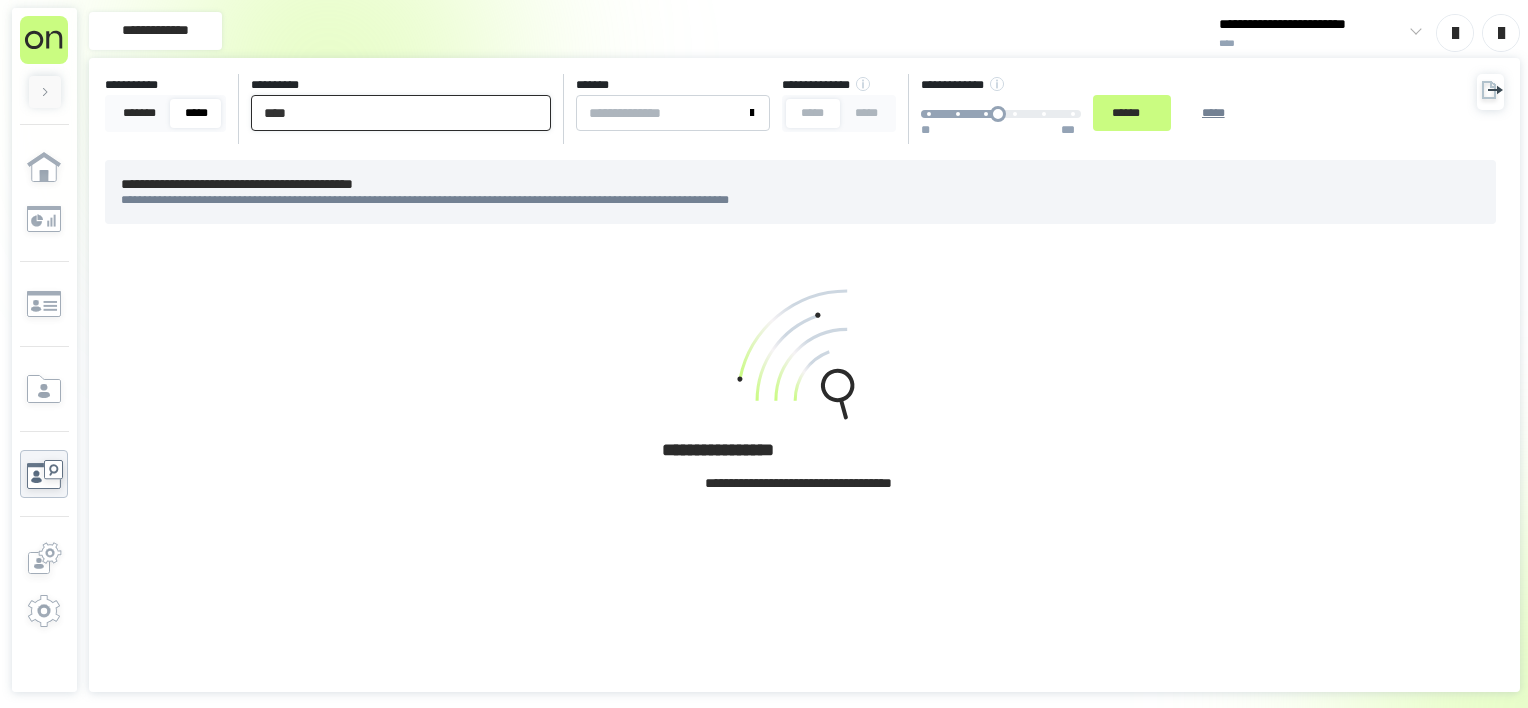 paste on "**********" 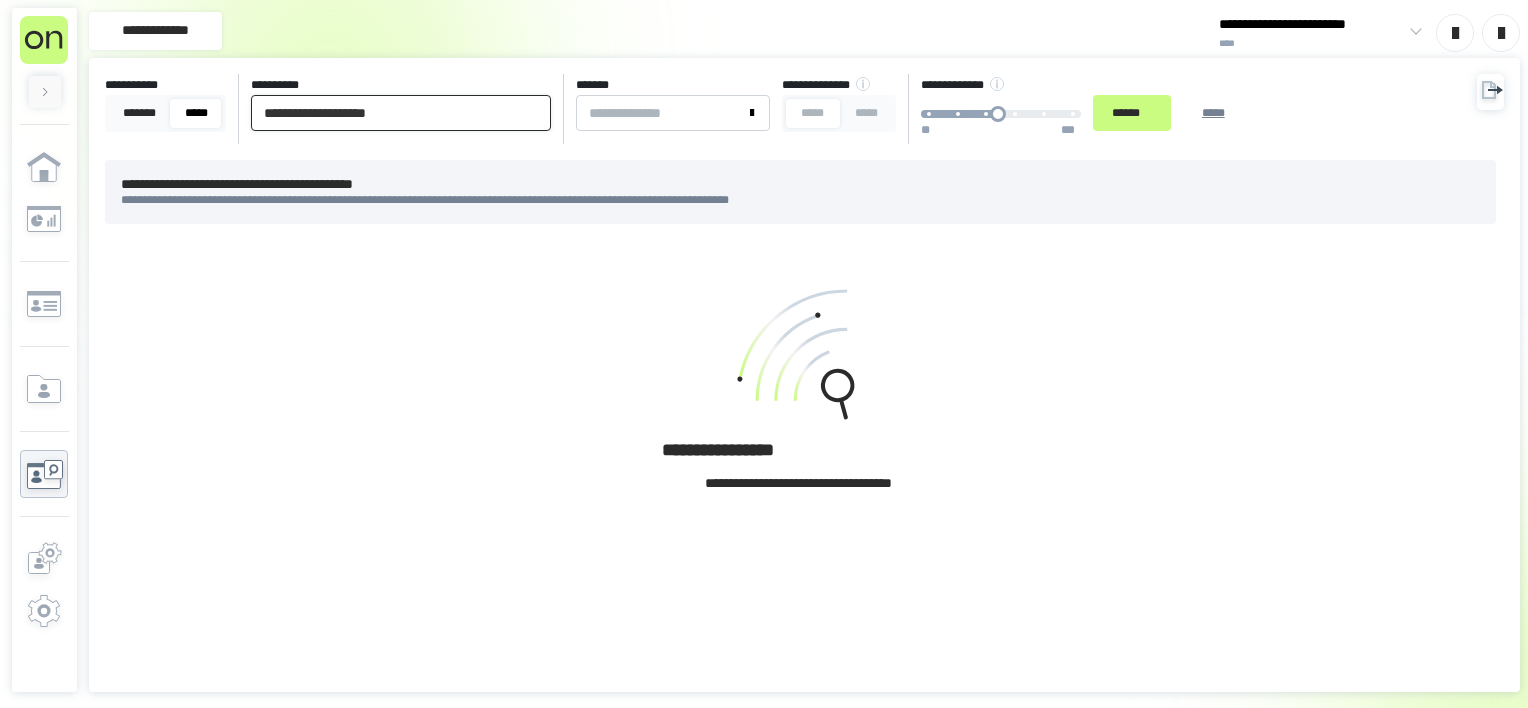 click on "******" at bounding box center (1132, 113) 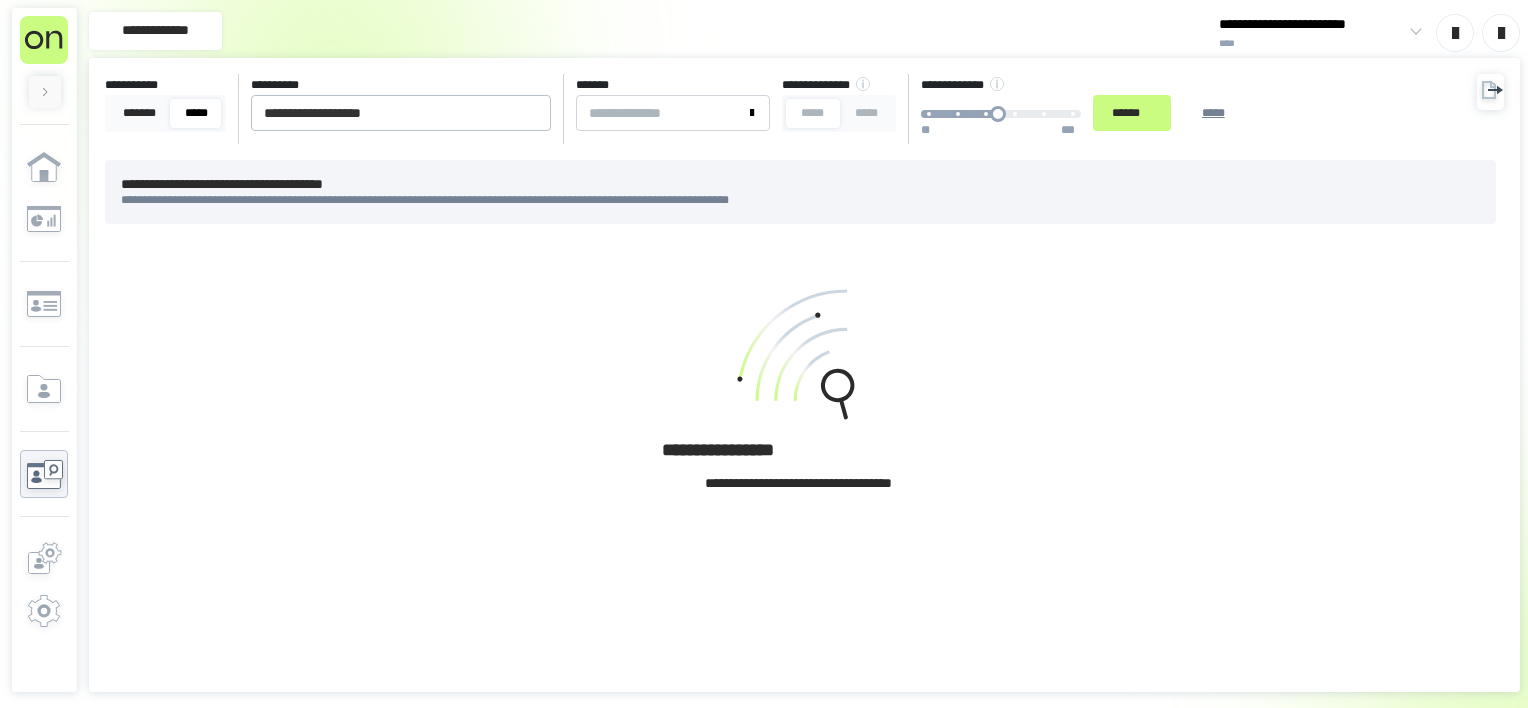 click on "**********" at bounding box center (804, 375) 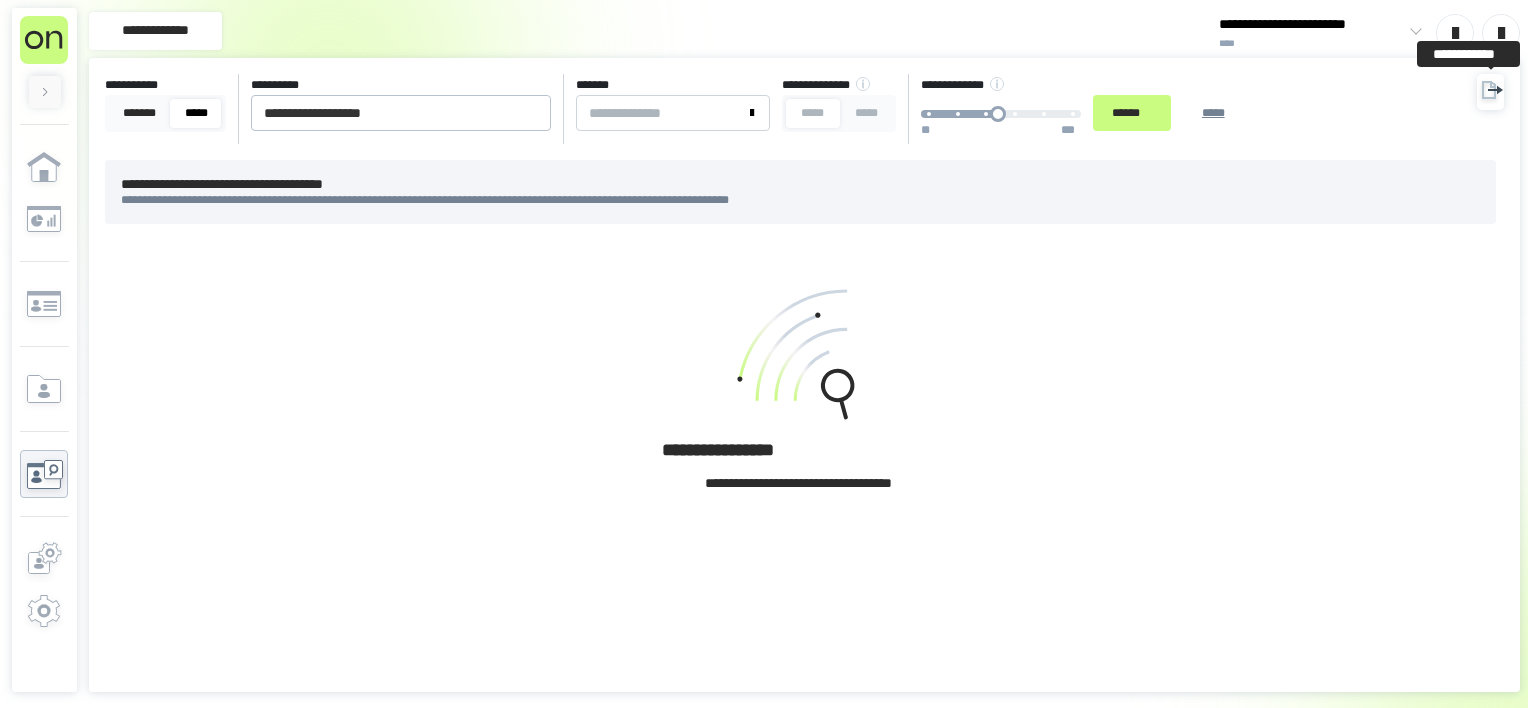 click 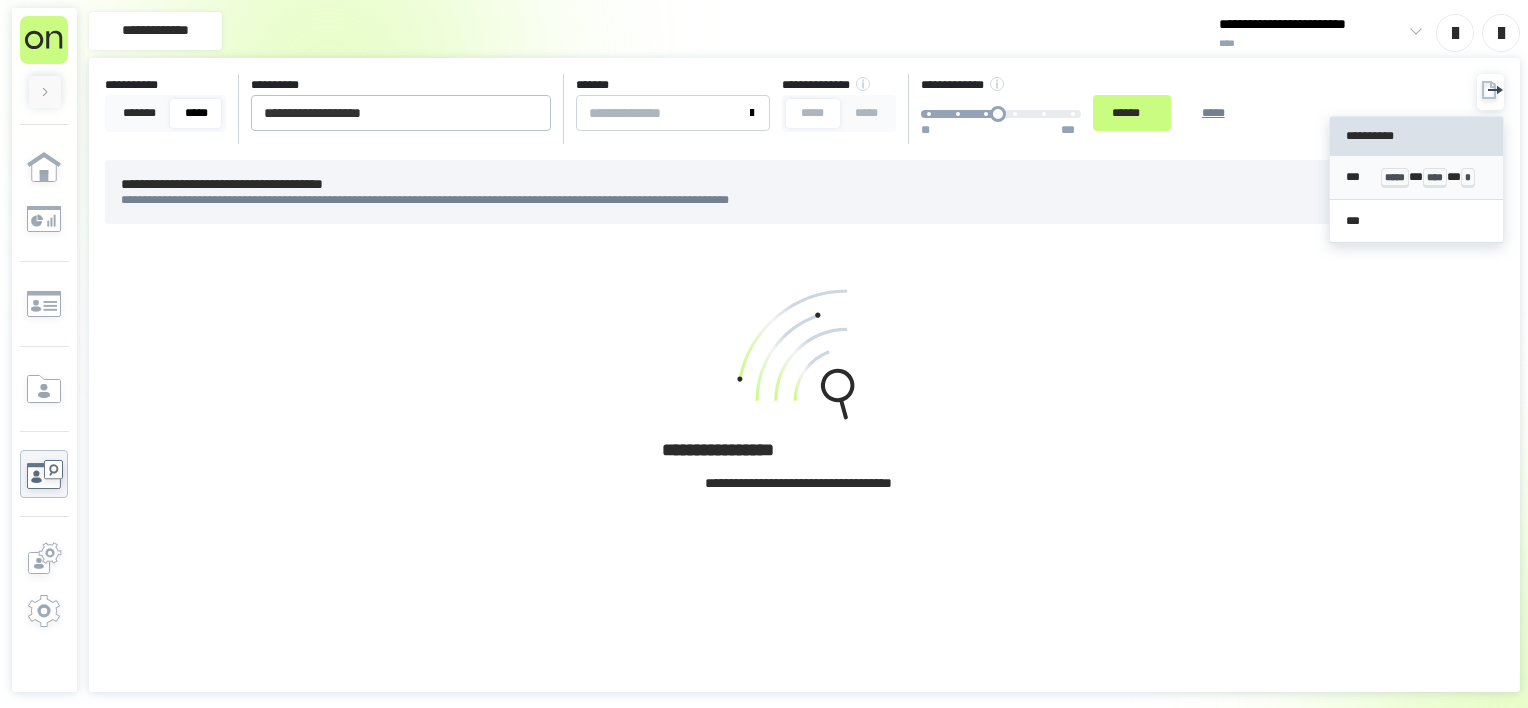 click on "****" at bounding box center [1435, 178] 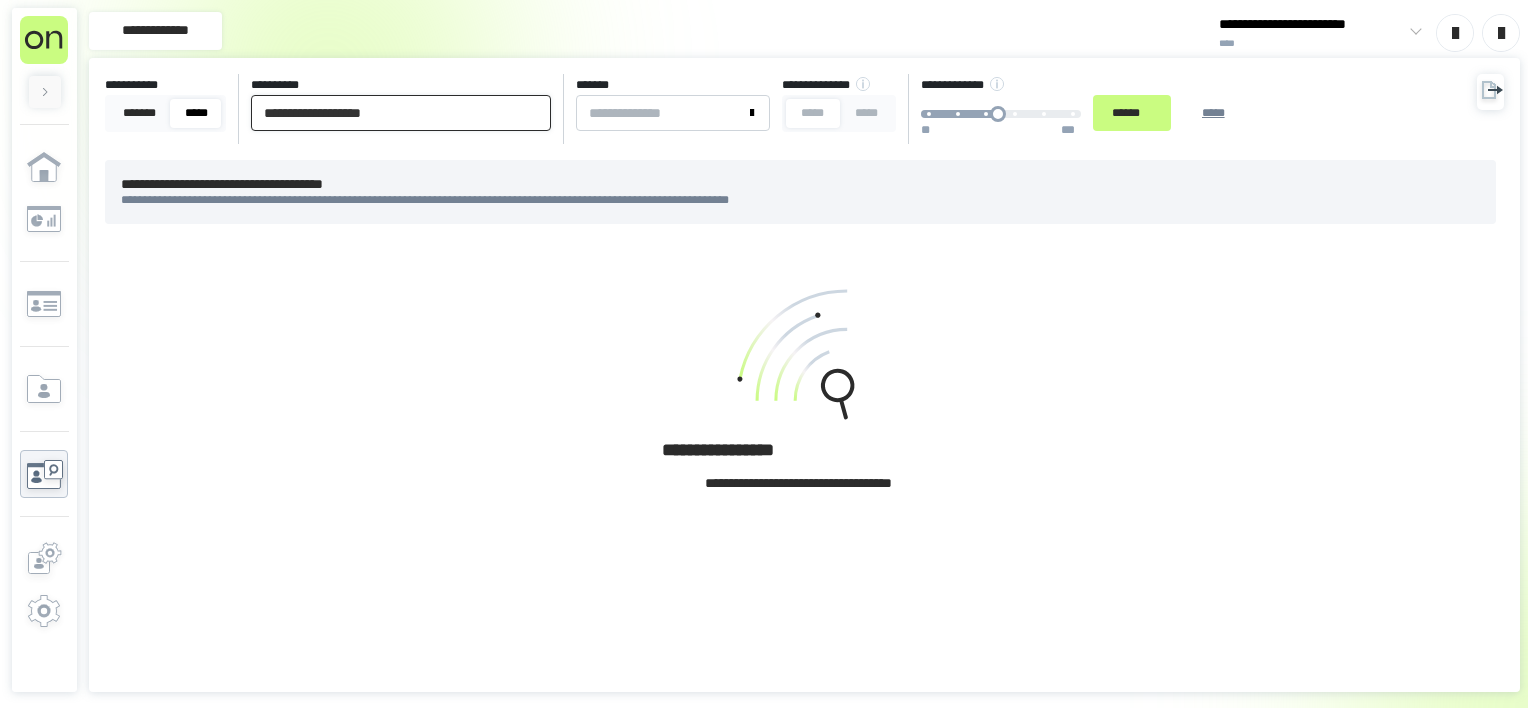 drag, startPoint x: 489, startPoint y: 108, endPoint x: -4, endPoint y: 115, distance: 493.04968 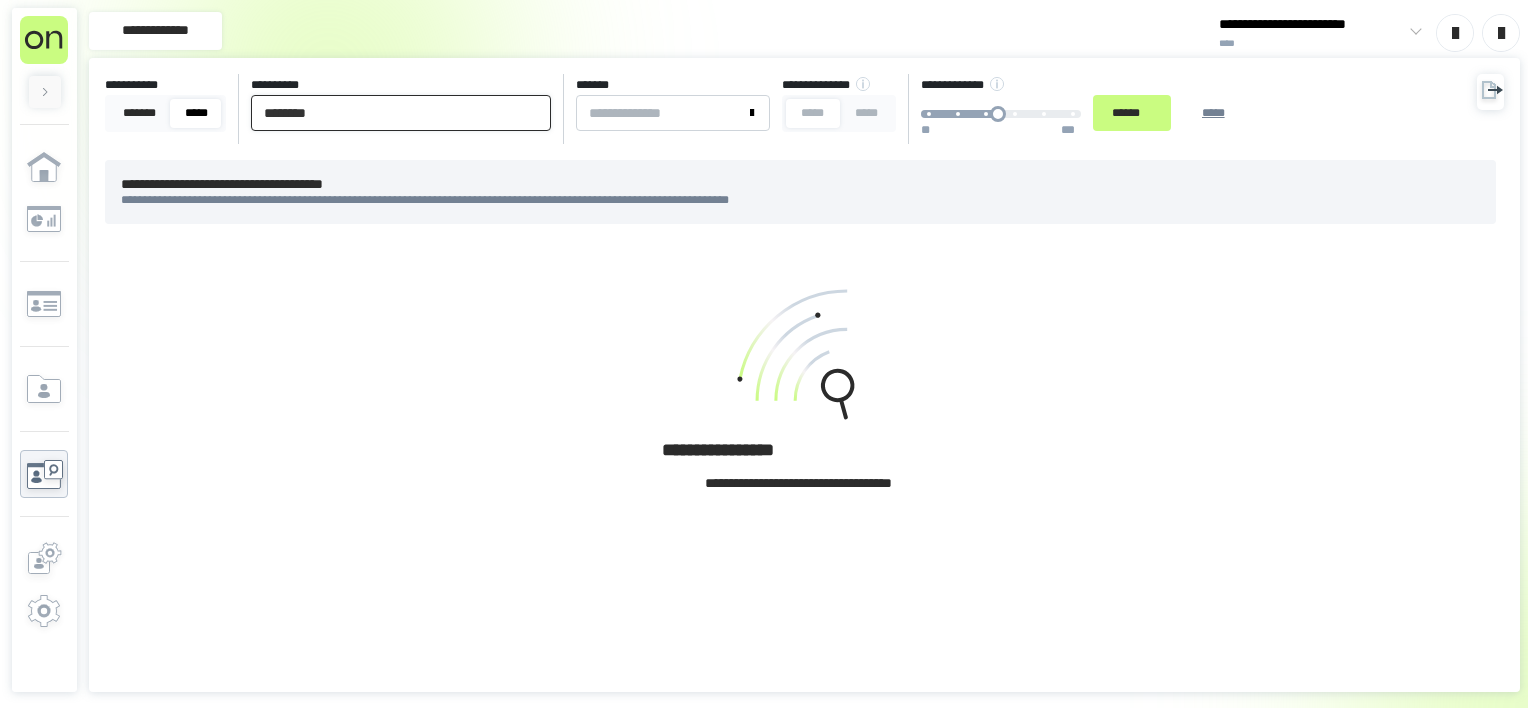 click on "******" at bounding box center [1132, 113] 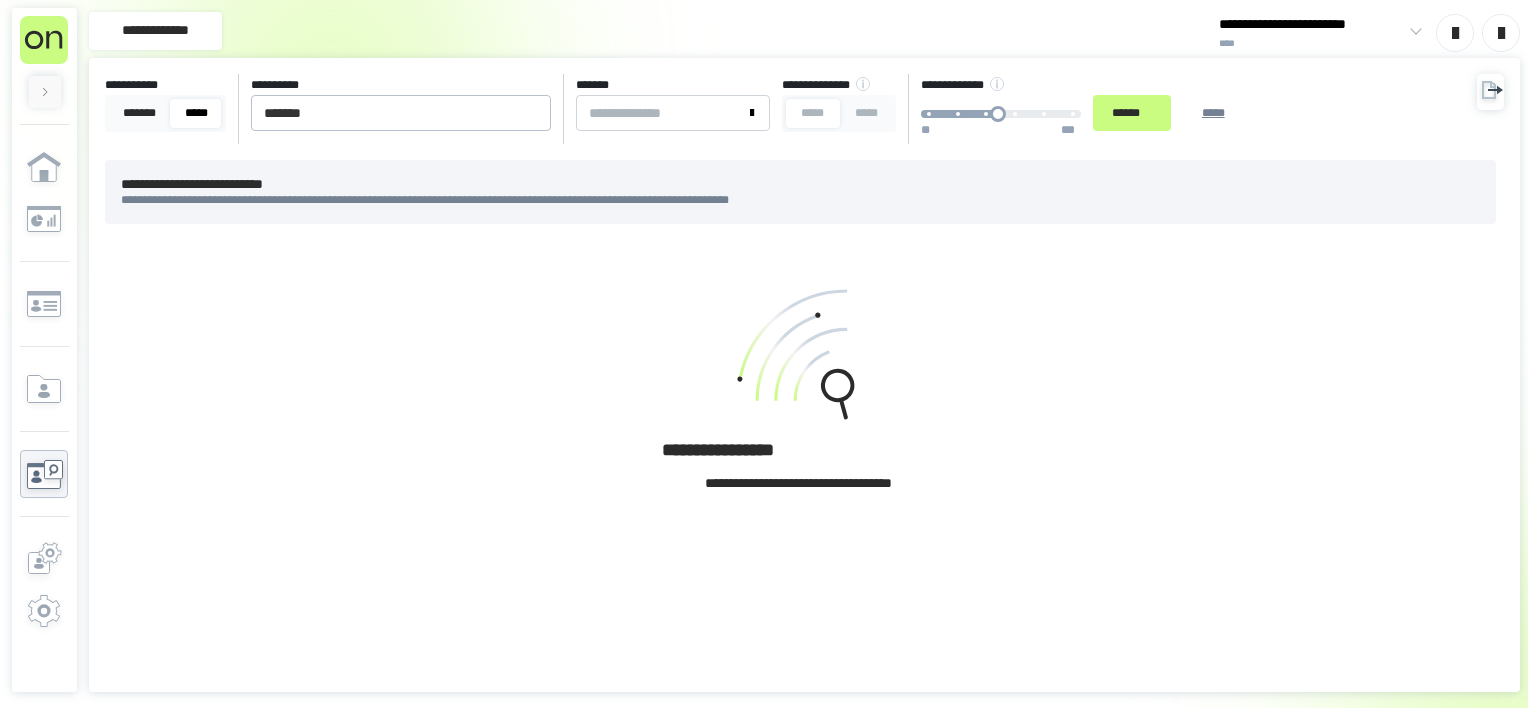 click 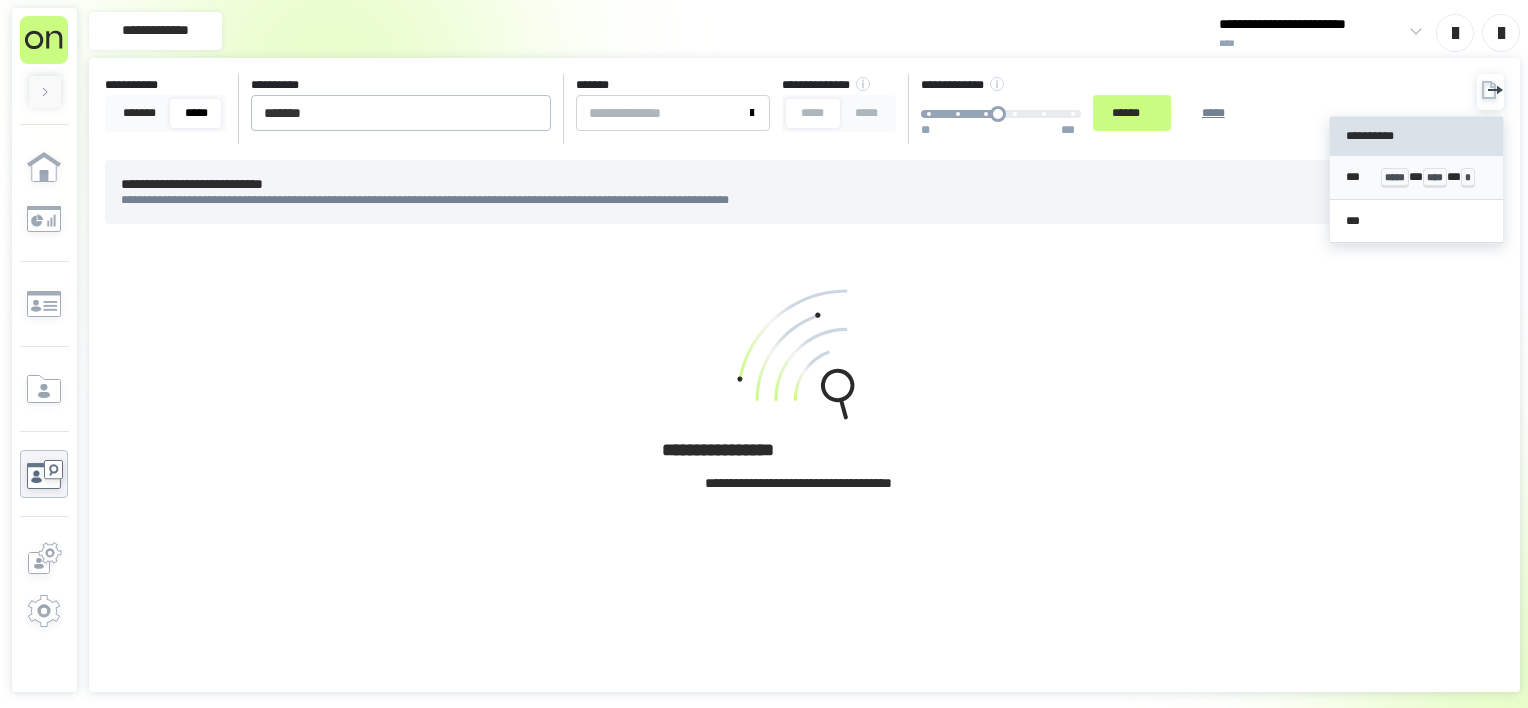click on "***** * **** *   *" at bounding box center [1434, 177] 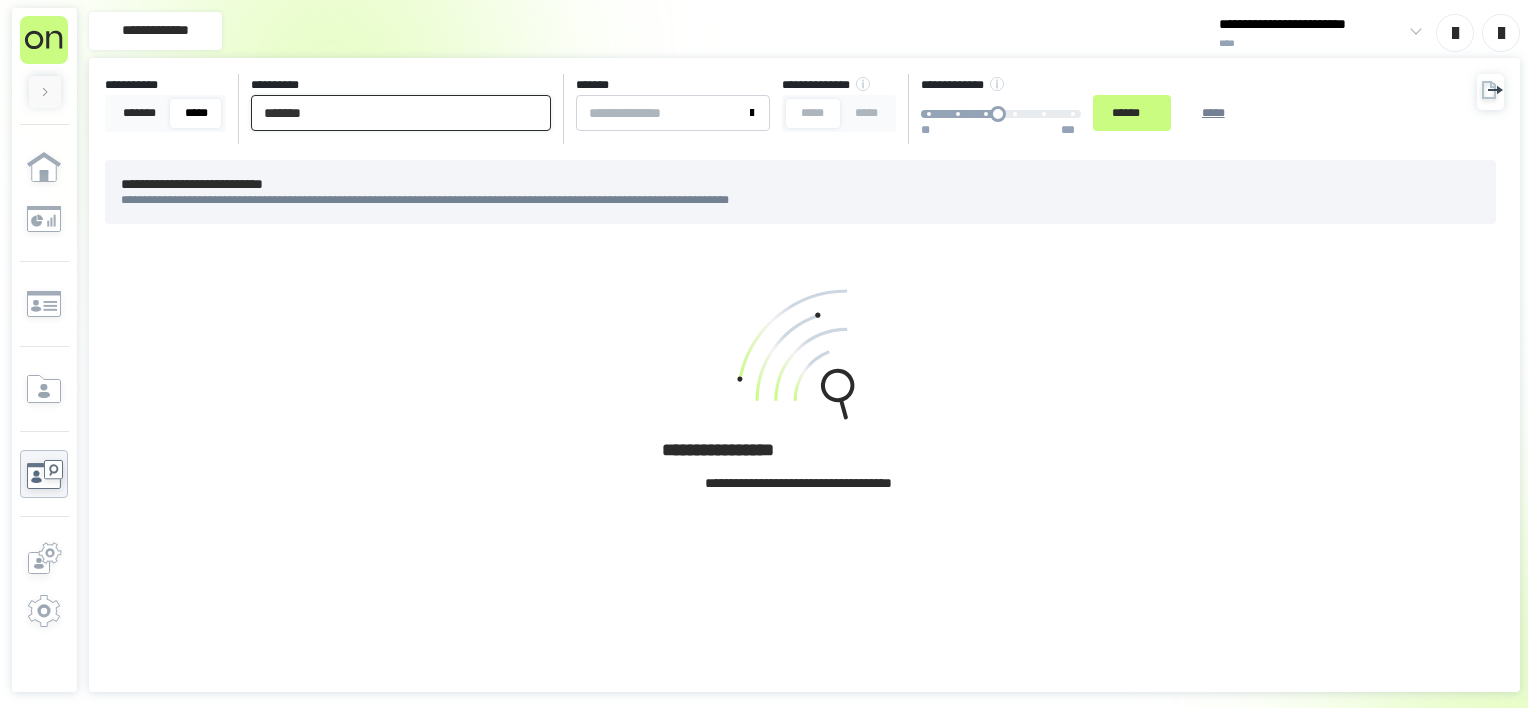 drag, startPoint x: 136, startPoint y: 120, endPoint x: 0, endPoint y: 138, distance: 137.186 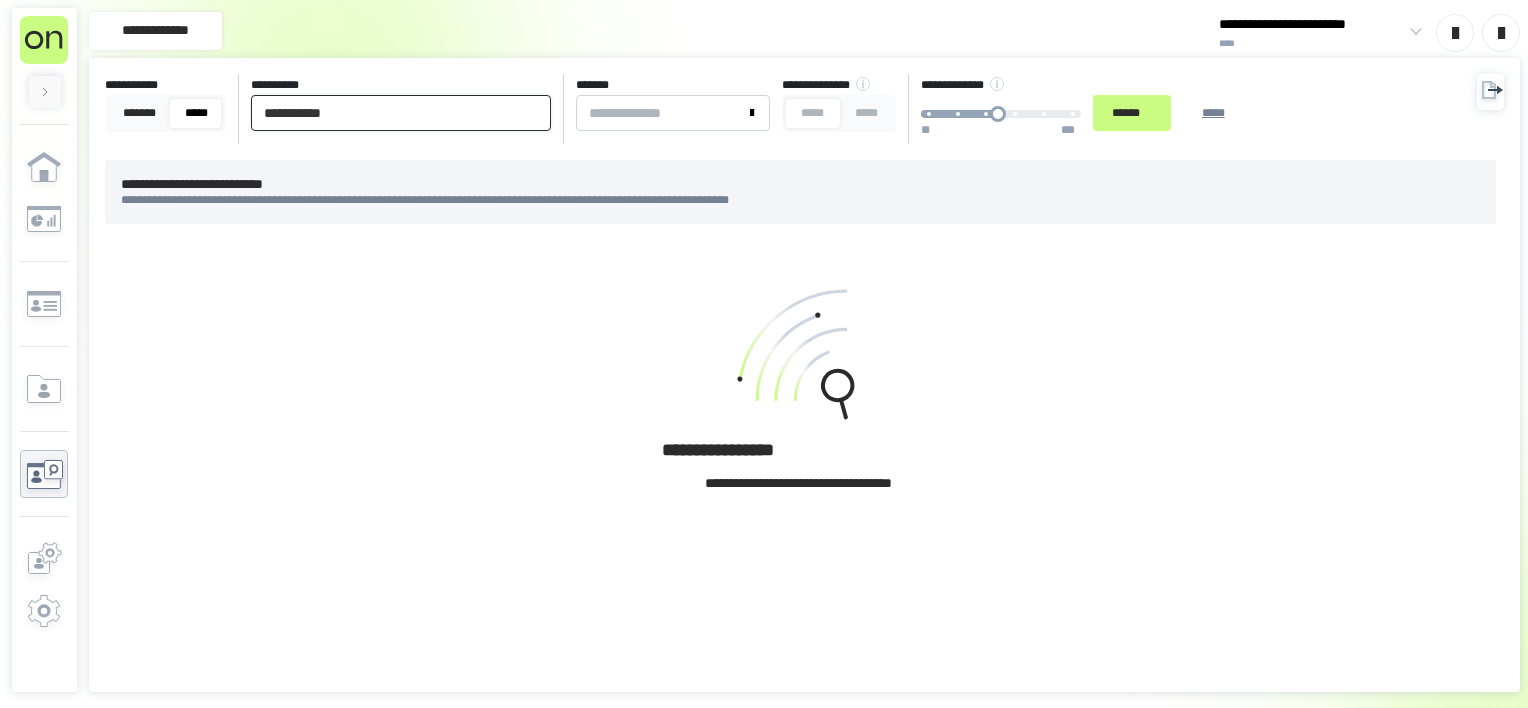 click on "******" at bounding box center (1132, 113) 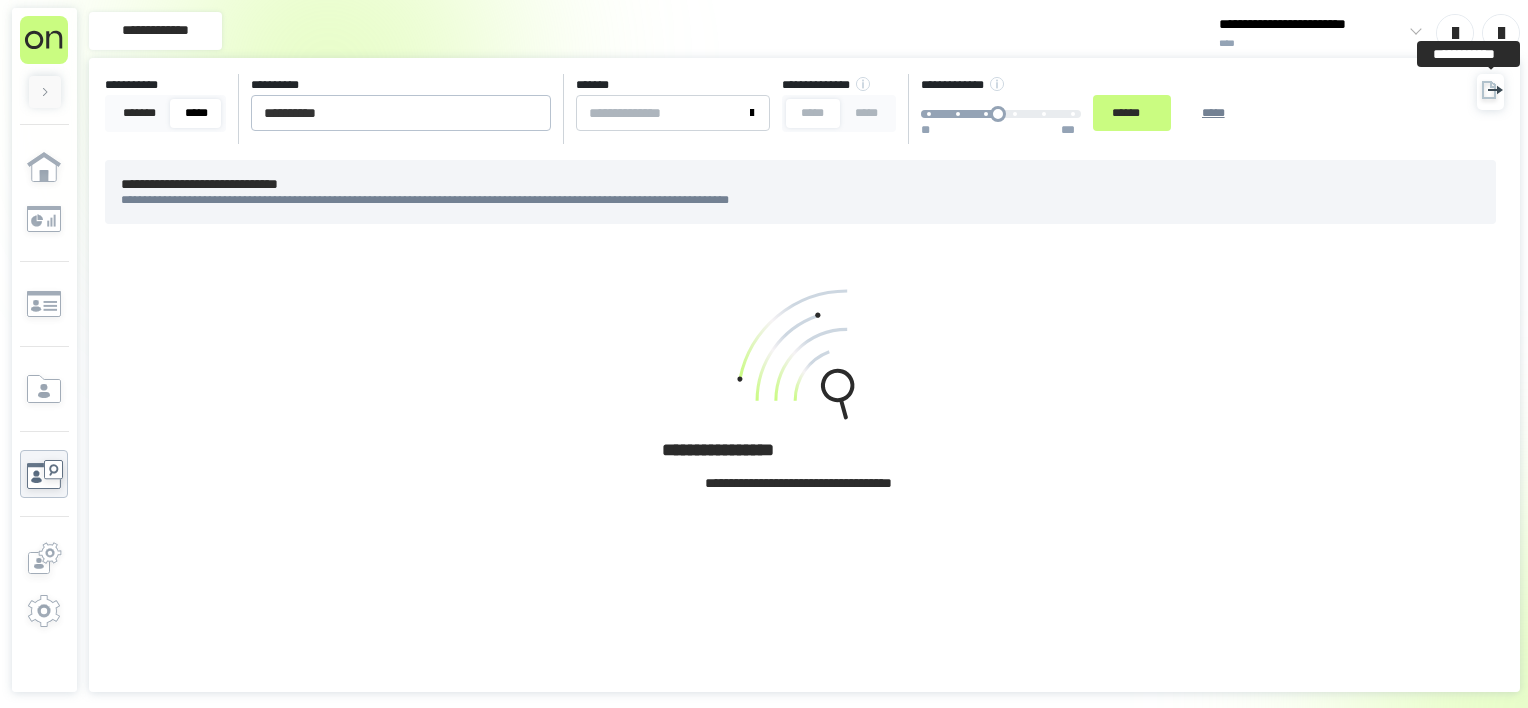 click 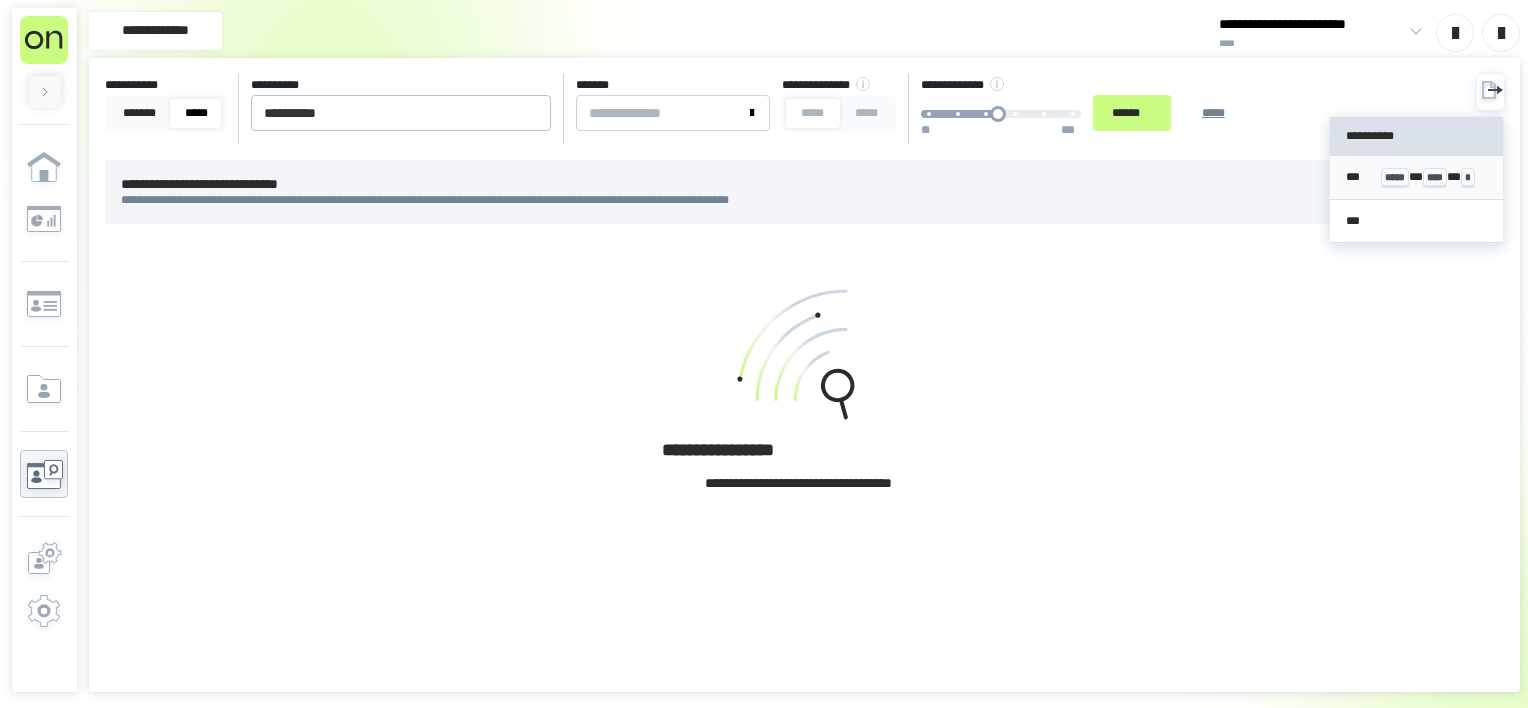 click on "****" at bounding box center [1435, 178] 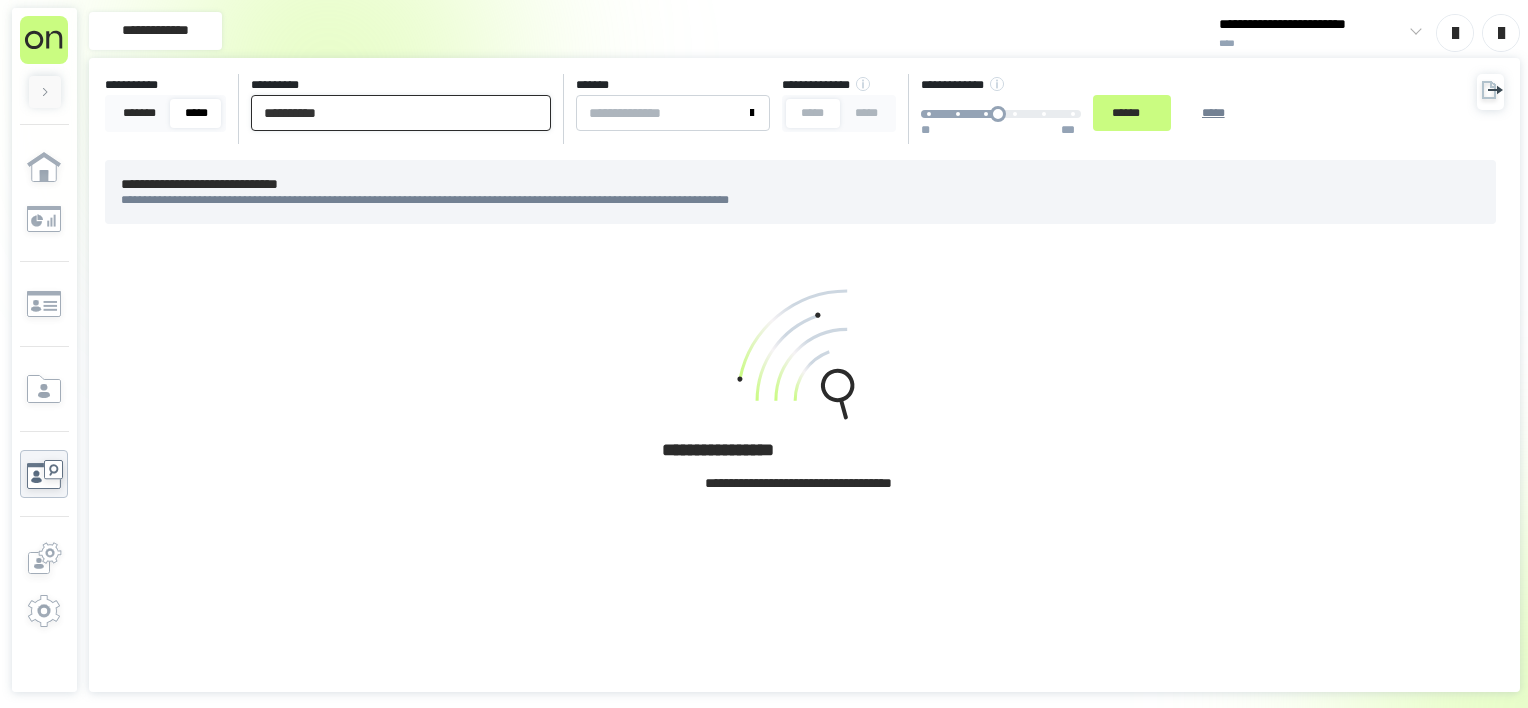 drag, startPoint x: 462, startPoint y: 112, endPoint x: 14, endPoint y: 124, distance: 448.16068 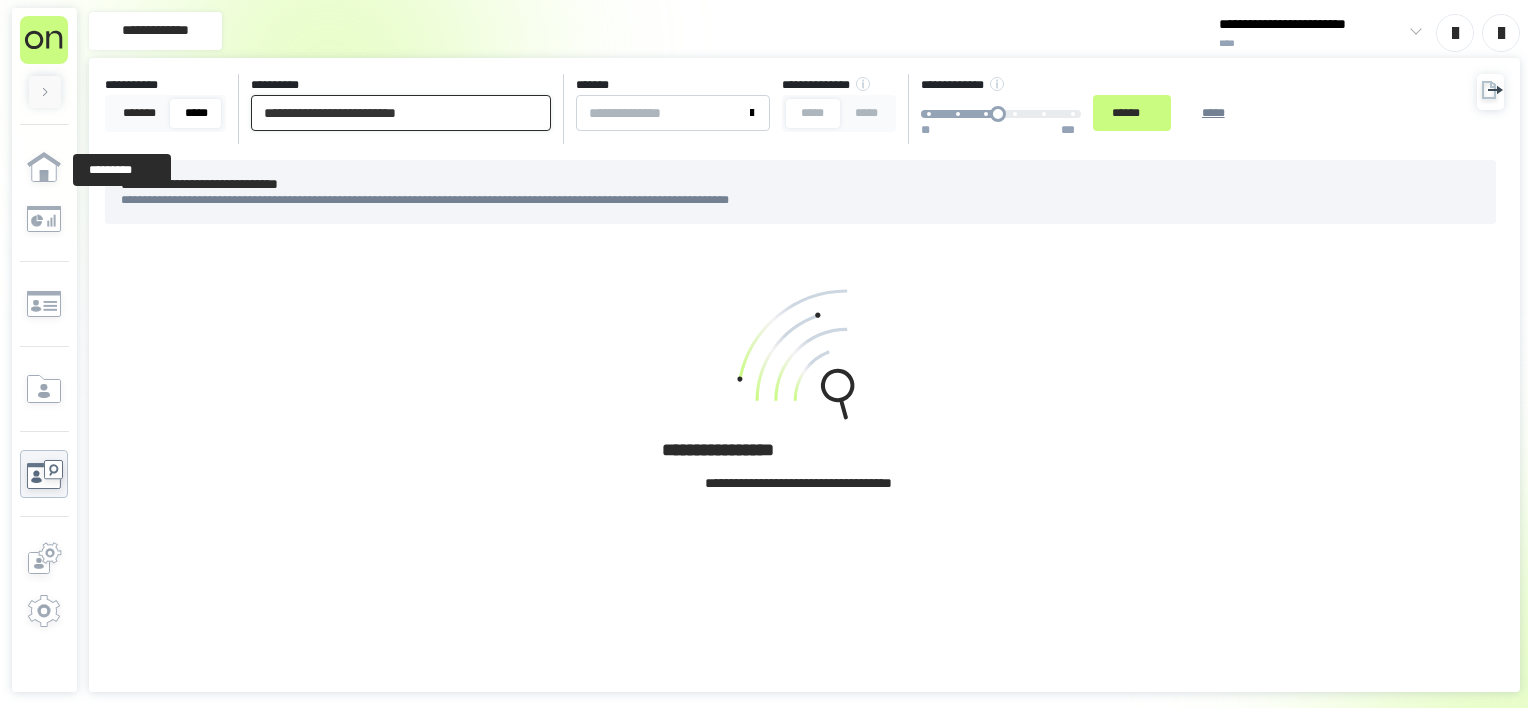 drag, startPoint x: 440, startPoint y: 122, endPoint x: 0, endPoint y: 154, distance: 441.1621 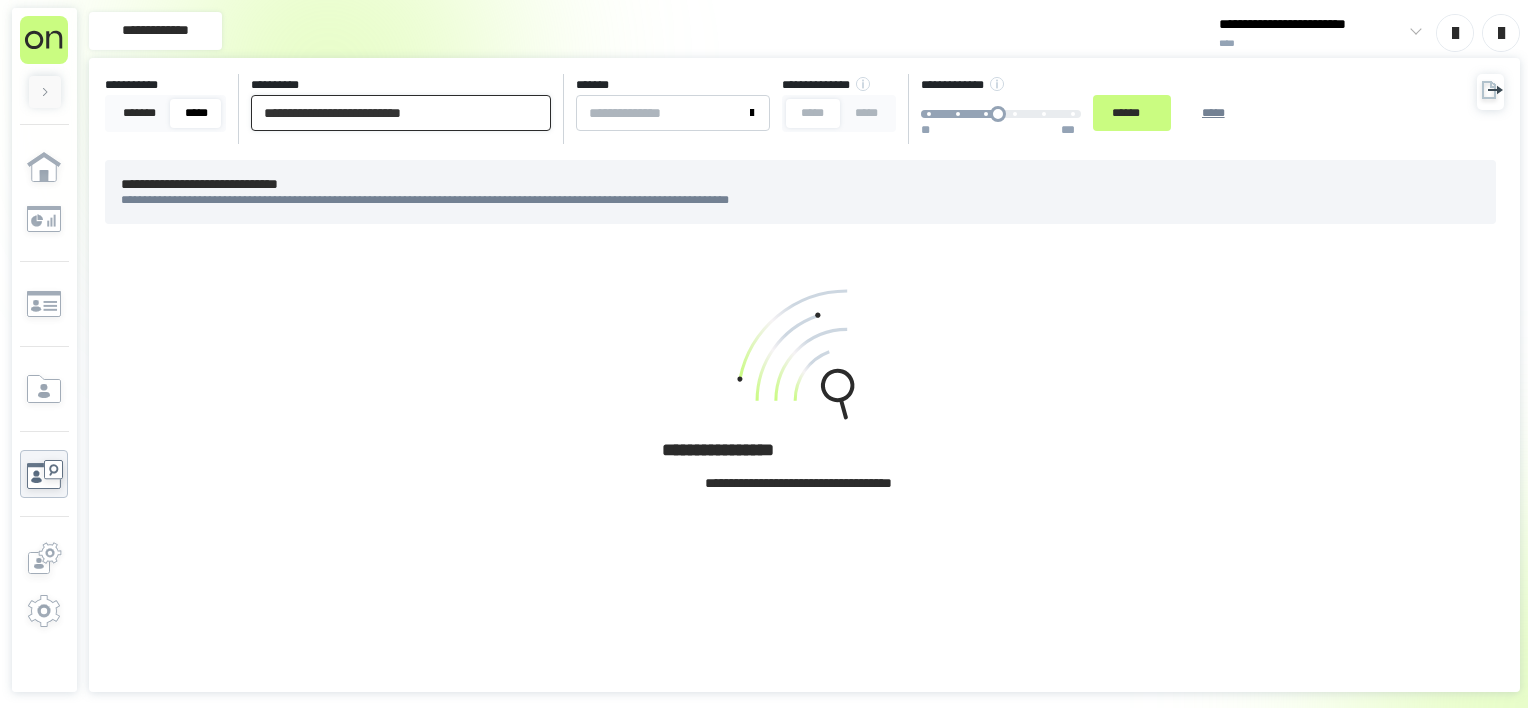 click on "******" at bounding box center (1132, 113) 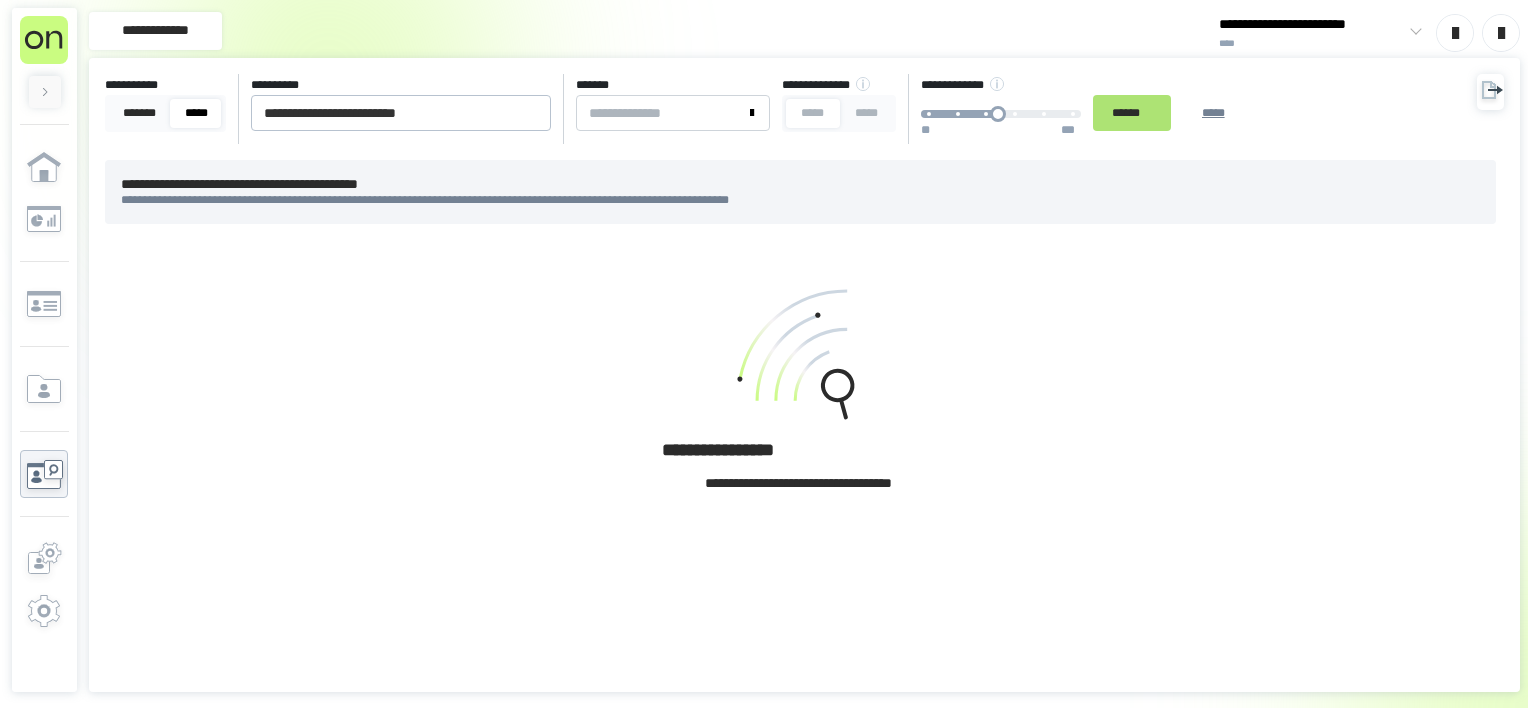 click on "******" at bounding box center [1132, 113] 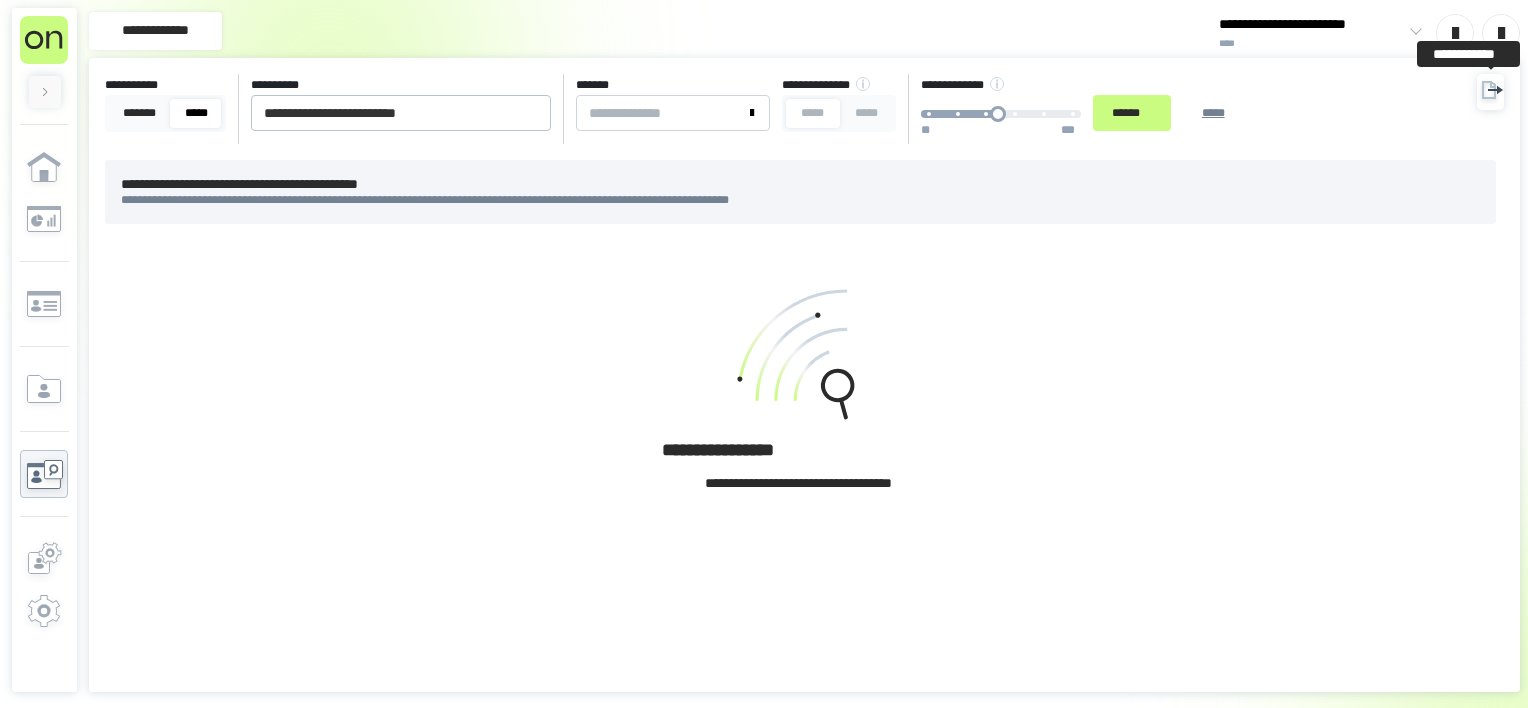 click 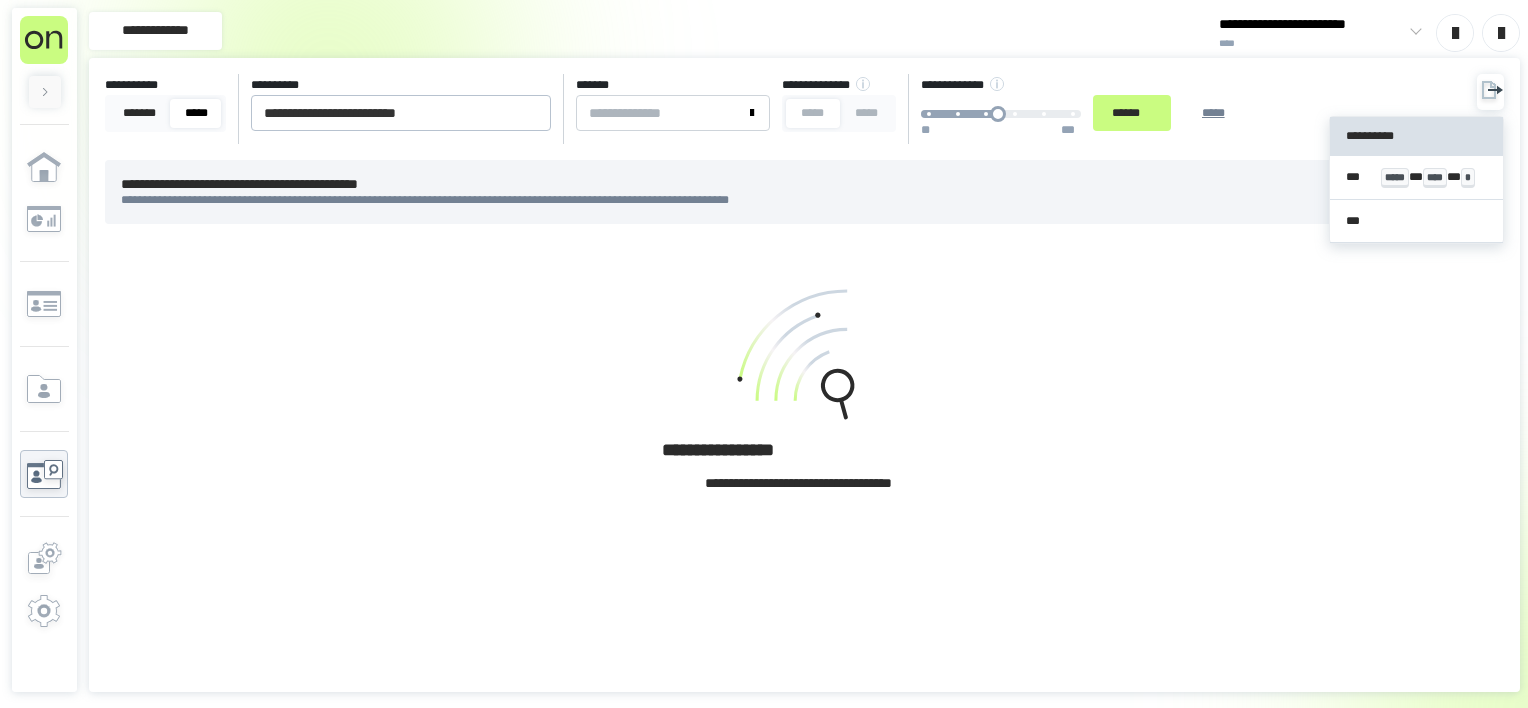 click on "*** ***** * **** *   *" at bounding box center (1417, 178) 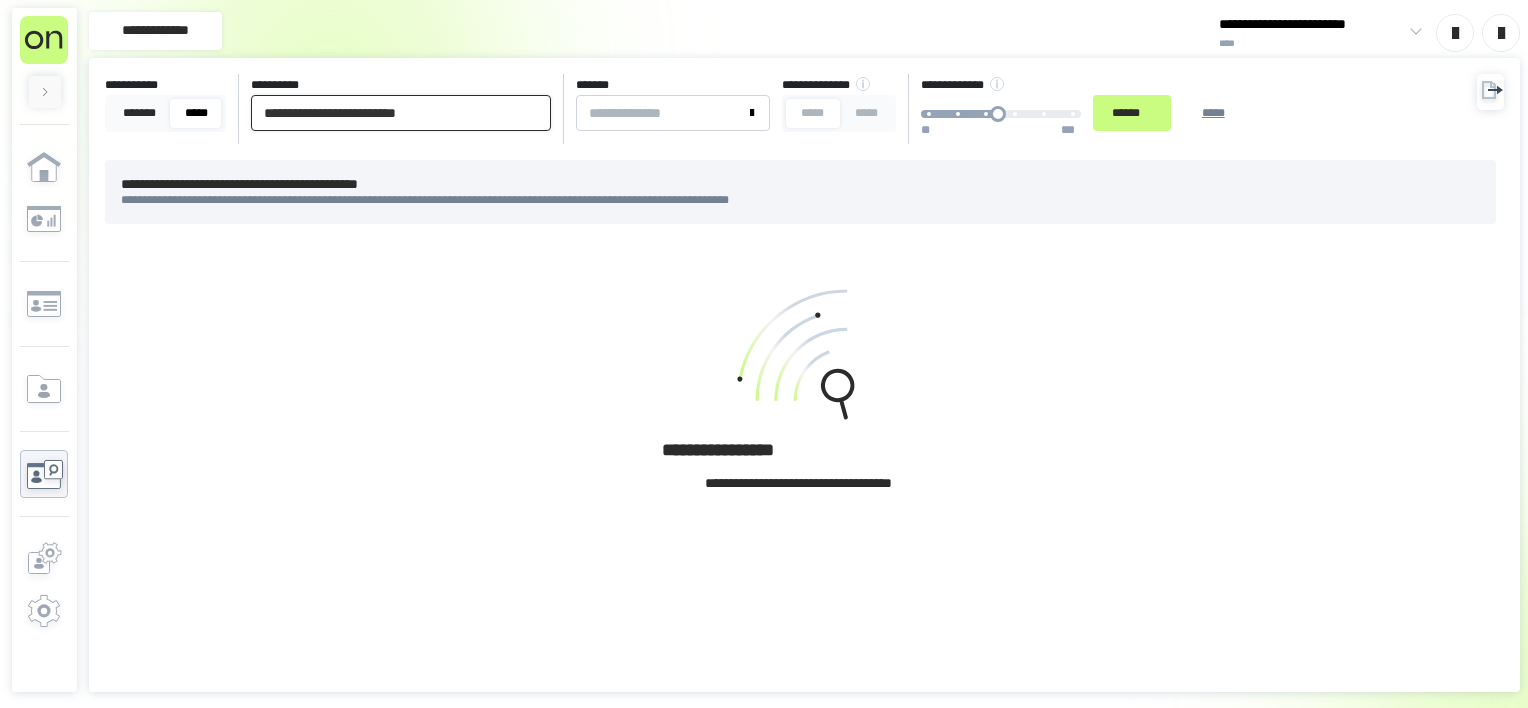 drag, startPoint x: 489, startPoint y: 125, endPoint x: 0, endPoint y: 130, distance: 489.02557 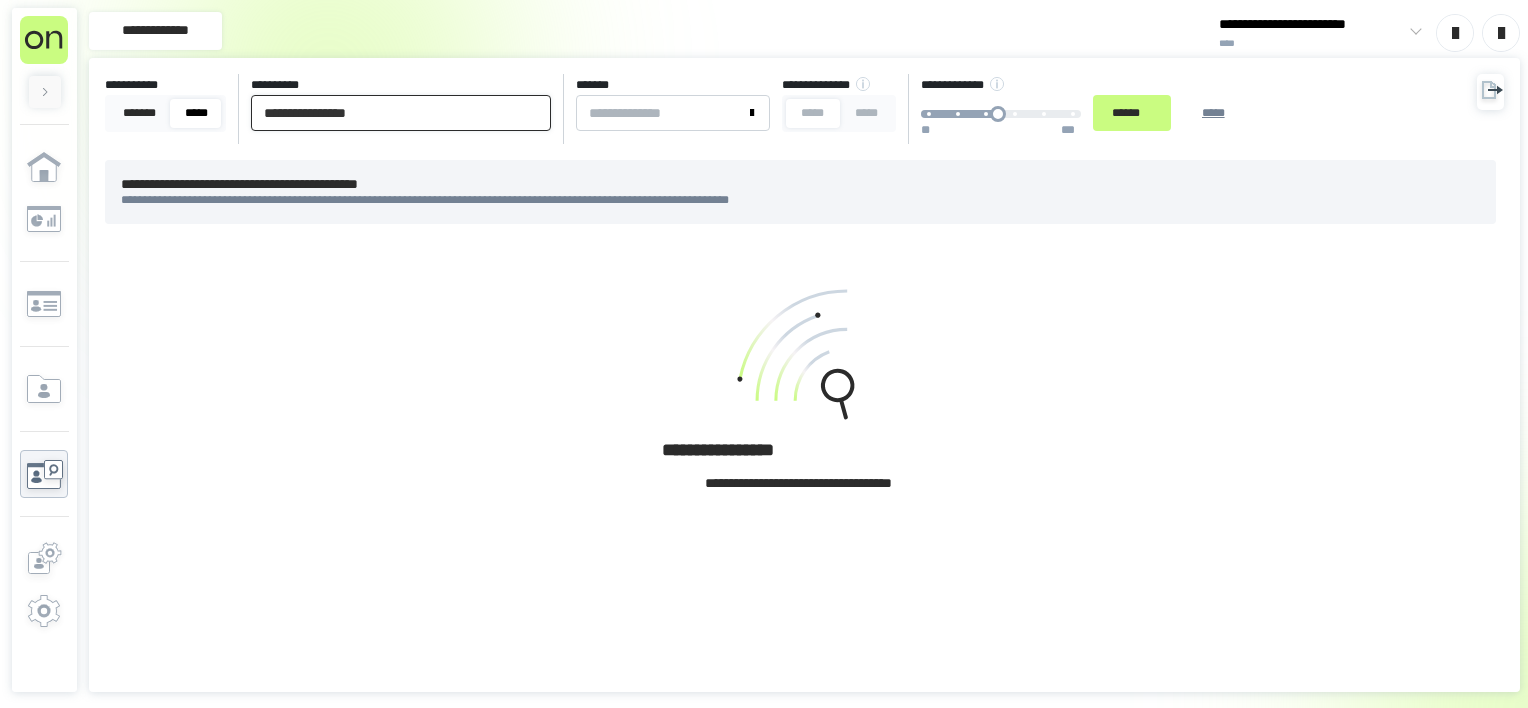 click on "******" at bounding box center [1132, 113] 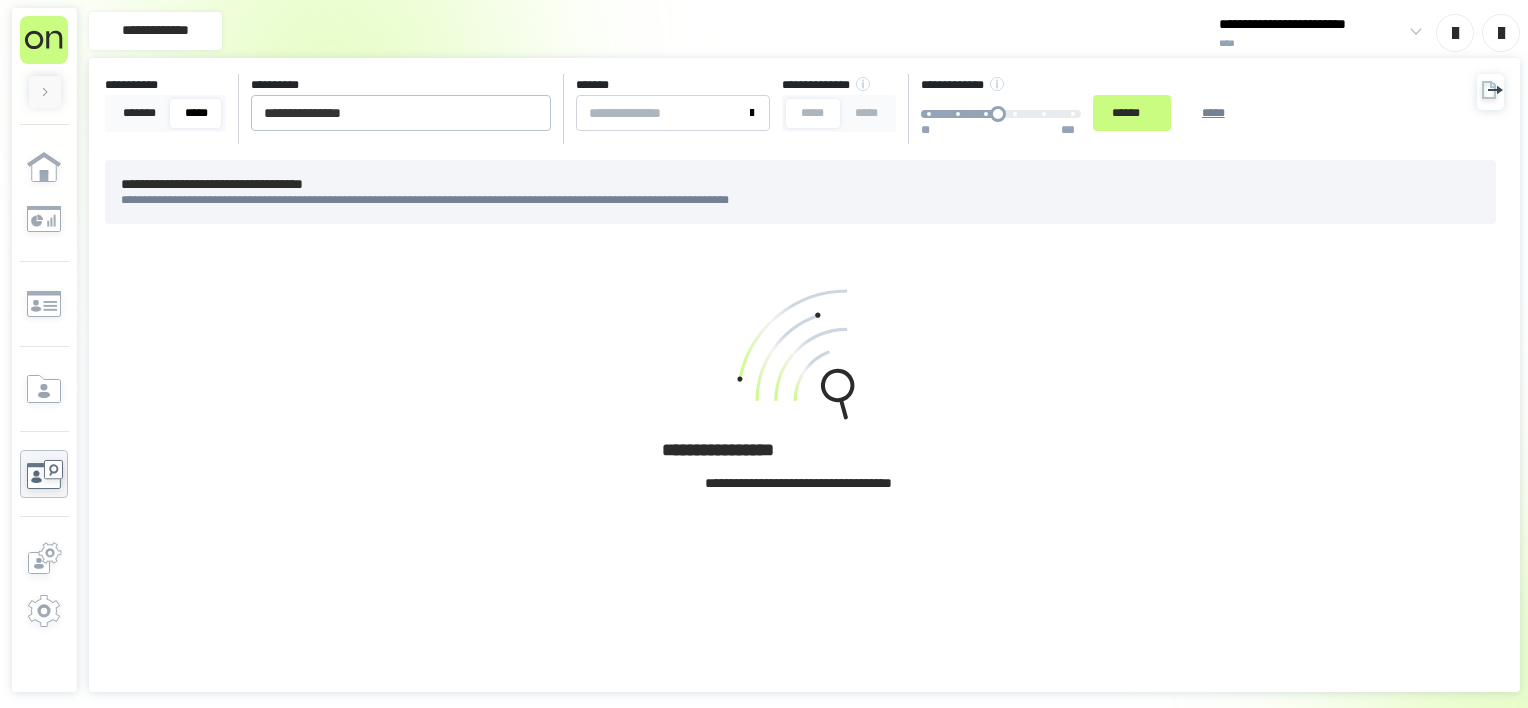 click on "**********" at bounding box center (804, 109) 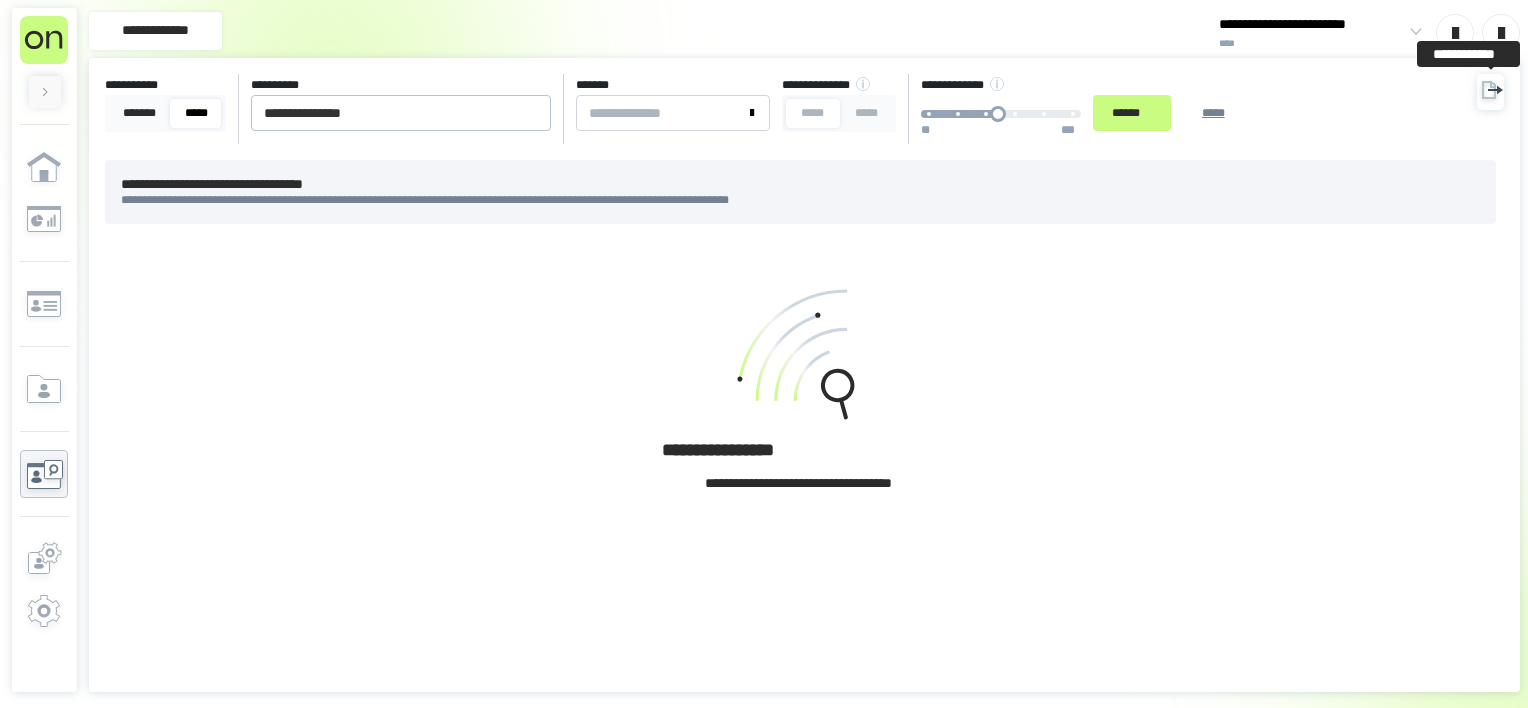 click 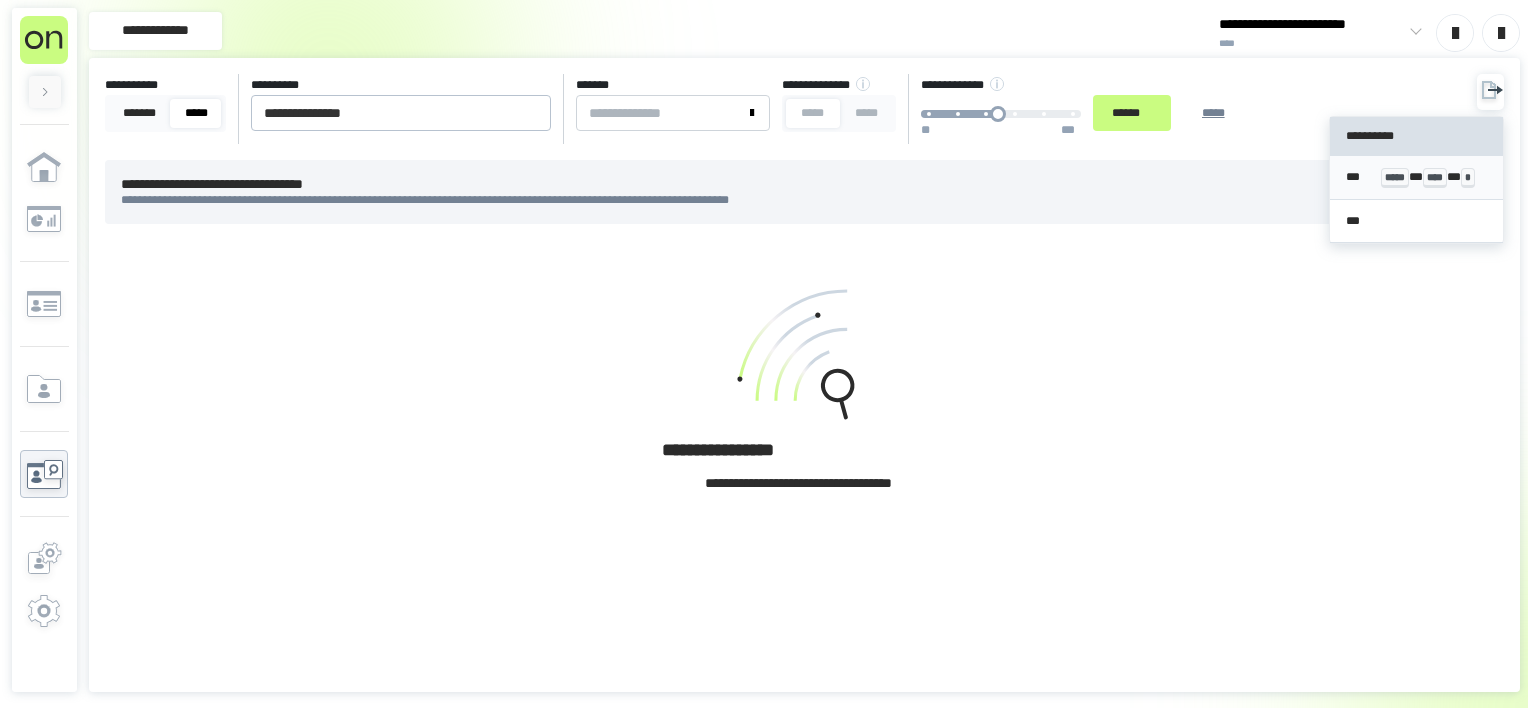 click on "***** * **** *   *" at bounding box center [1434, 177] 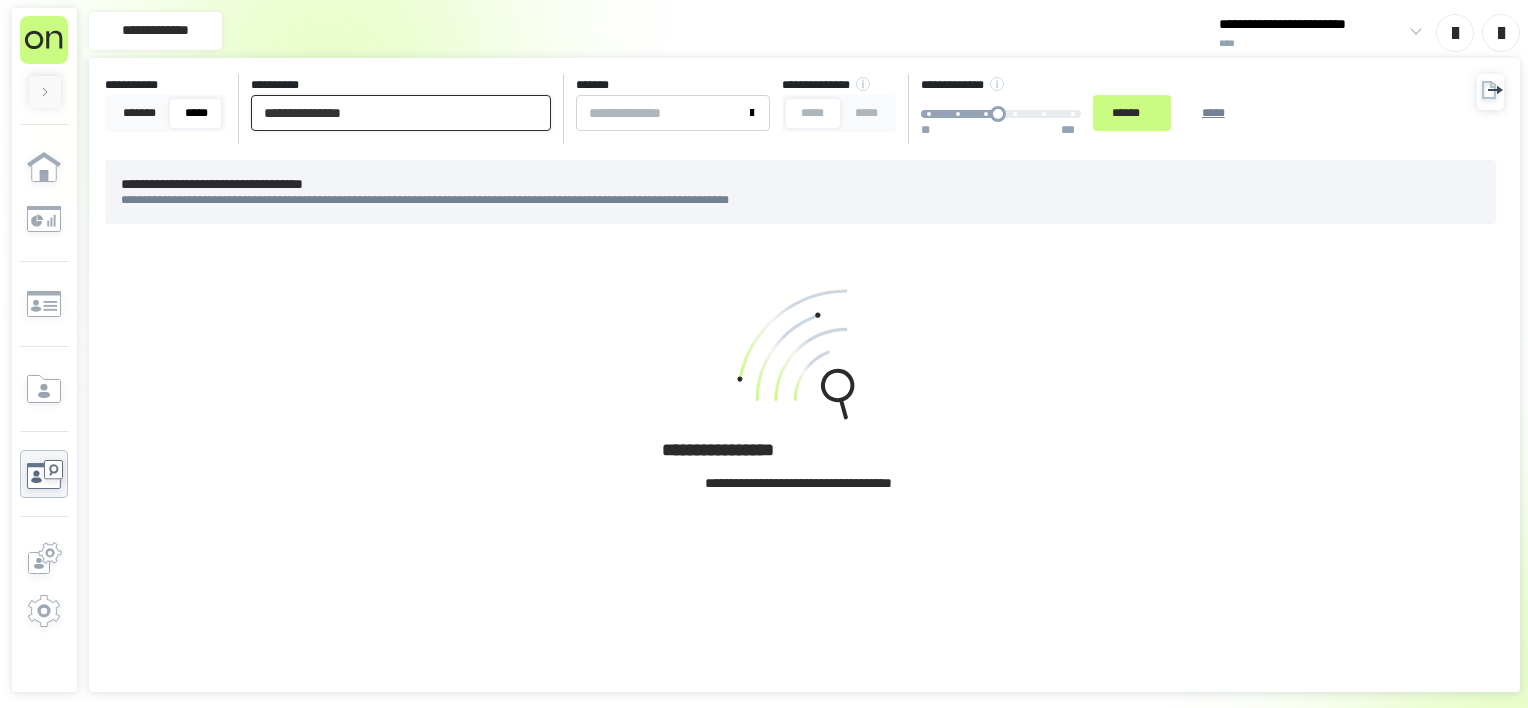 drag, startPoint x: 468, startPoint y: 116, endPoint x: 0, endPoint y: 149, distance: 469.16202 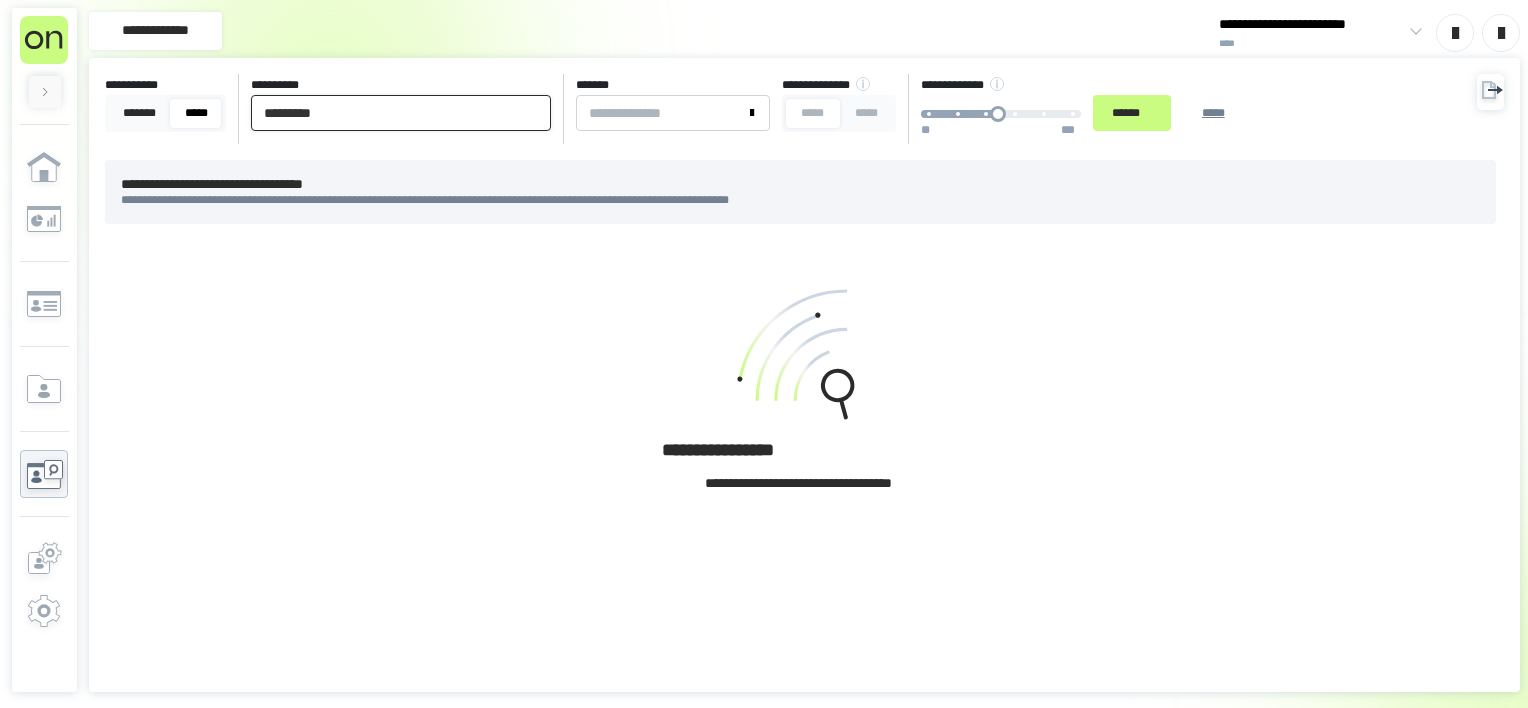 click on "******" at bounding box center [1132, 113] 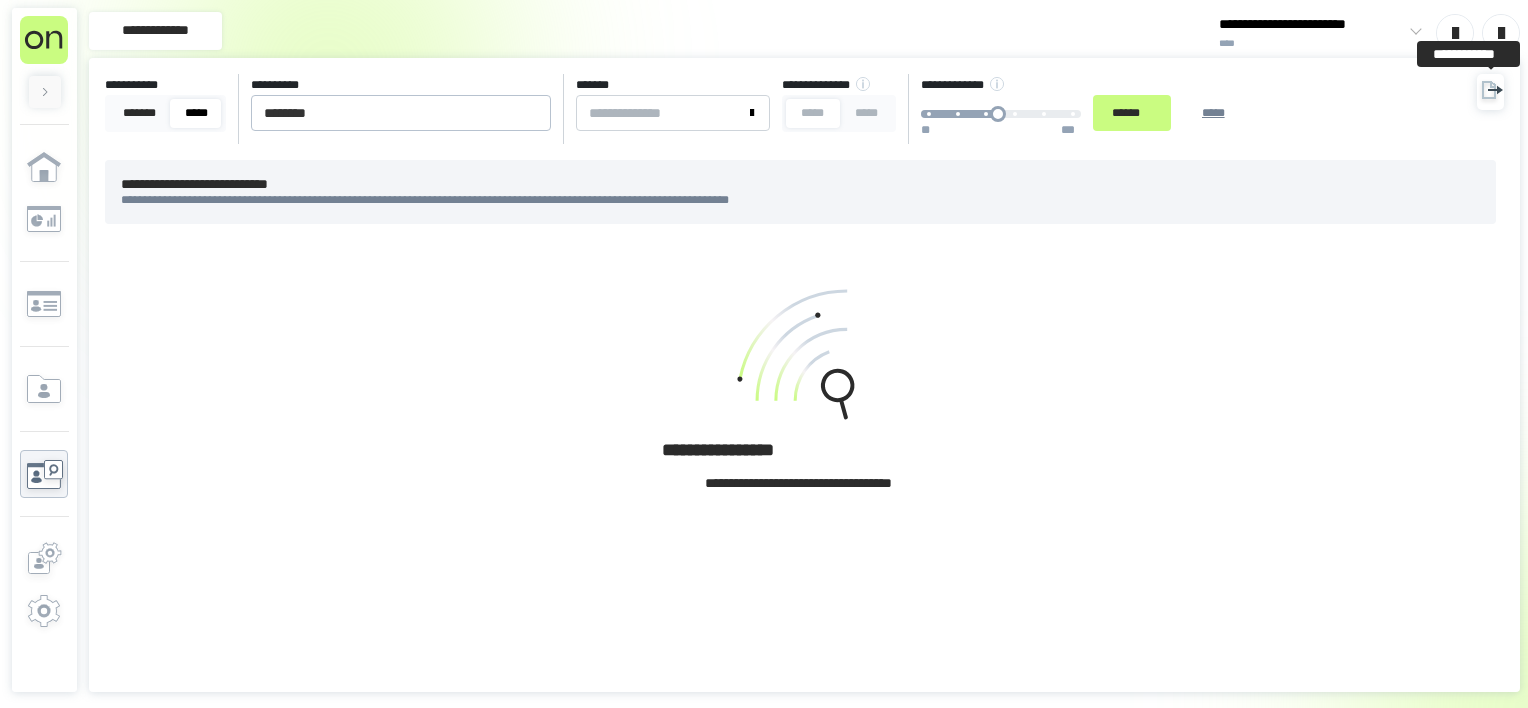 click 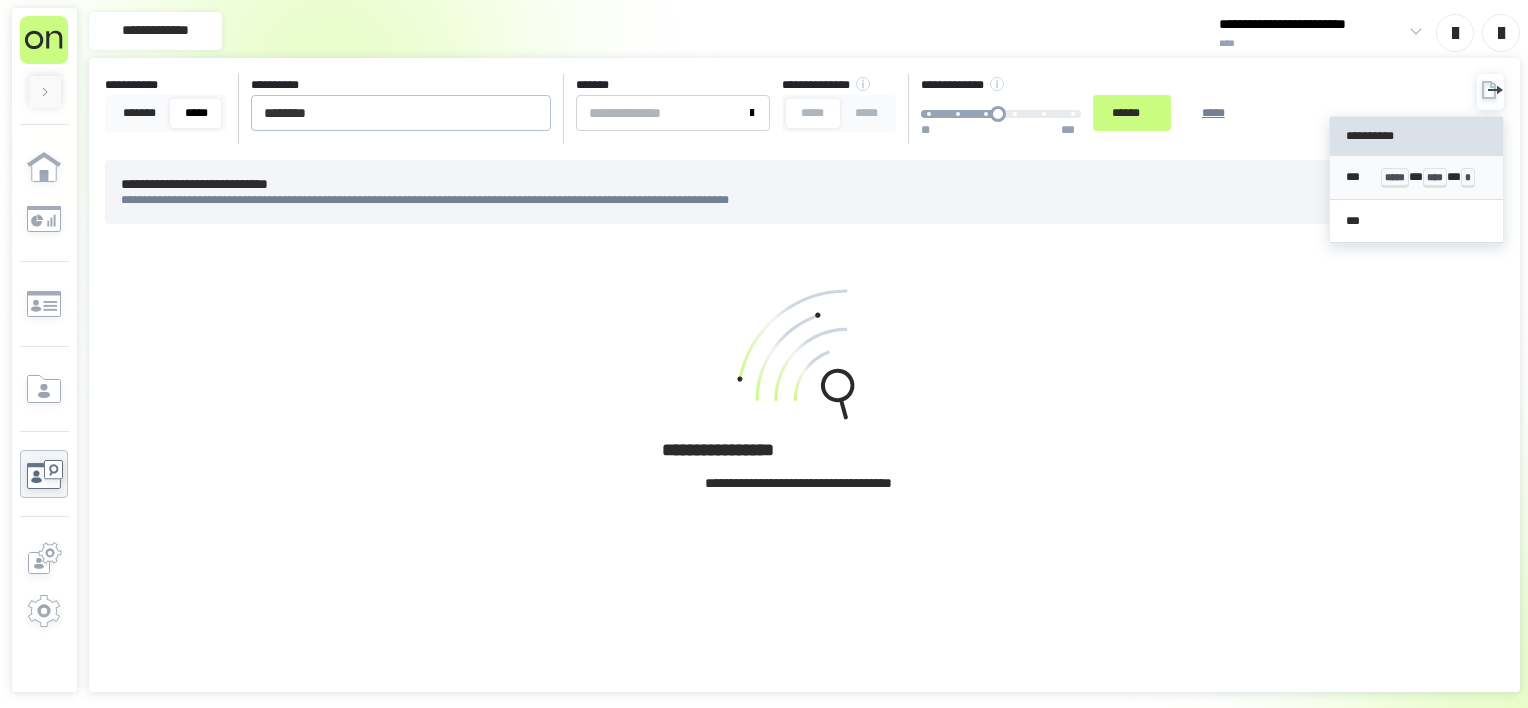 click on "*****" at bounding box center [1395, 178] 